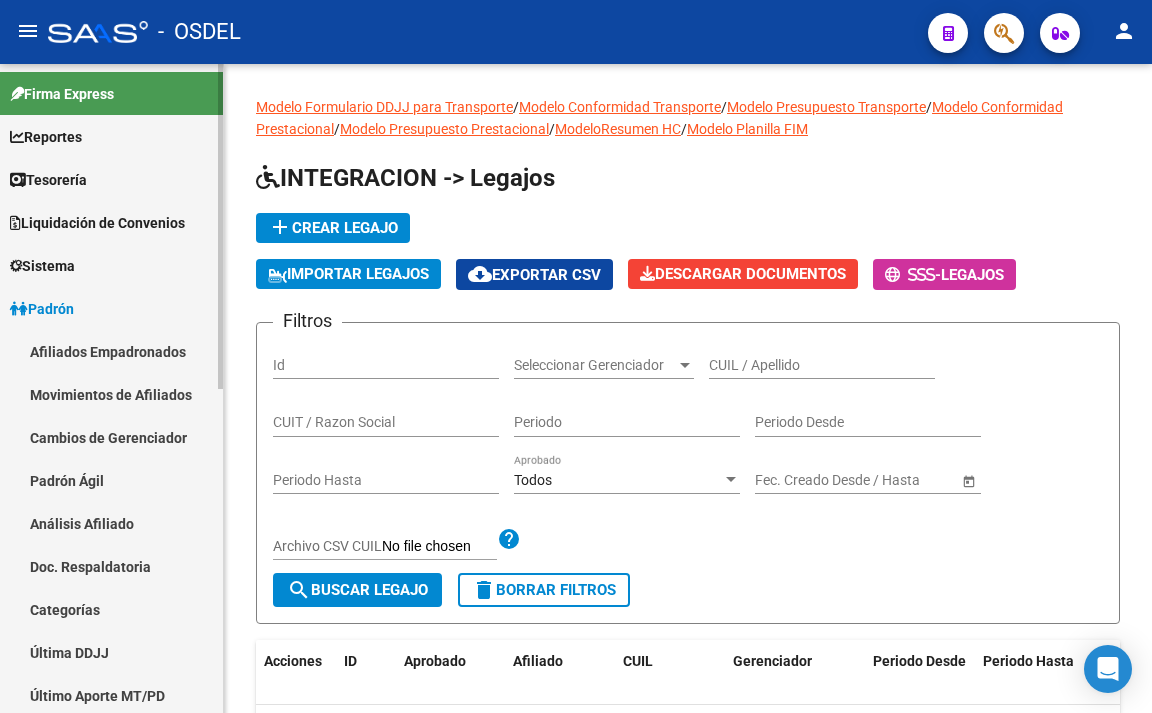 scroll, scrollTop: 0, scrollLeft: 0, axis: both 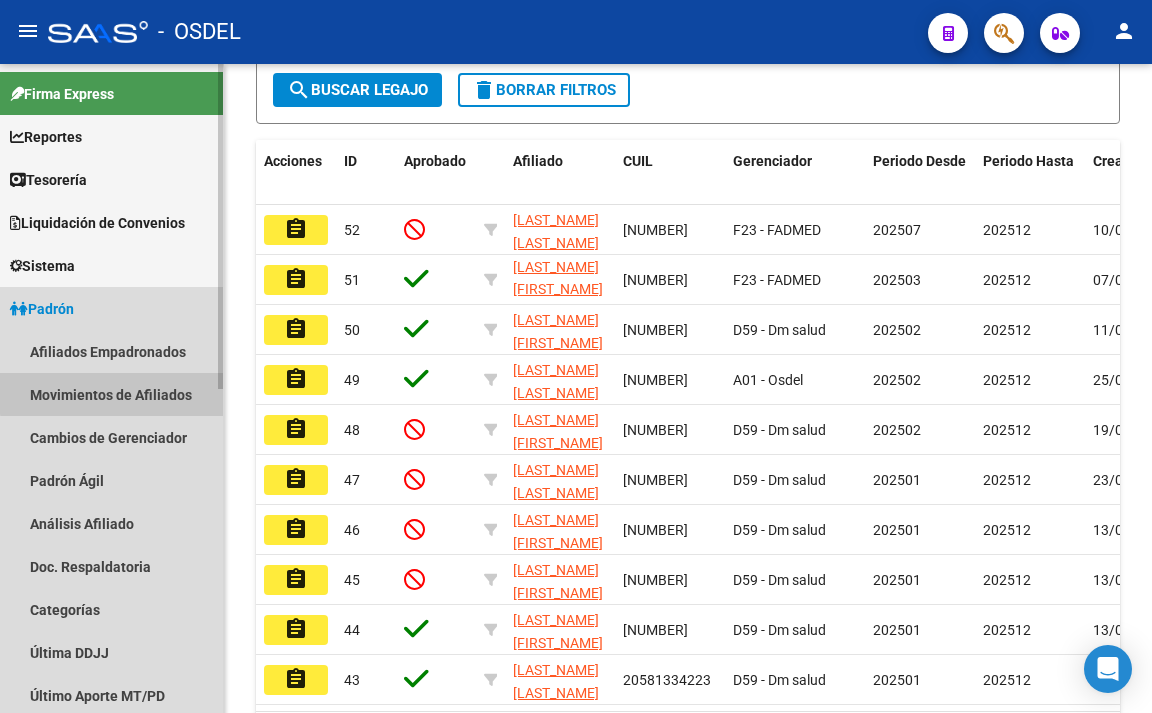 click on "Movimientos de Afiliados" at bounding box center (111, 394) 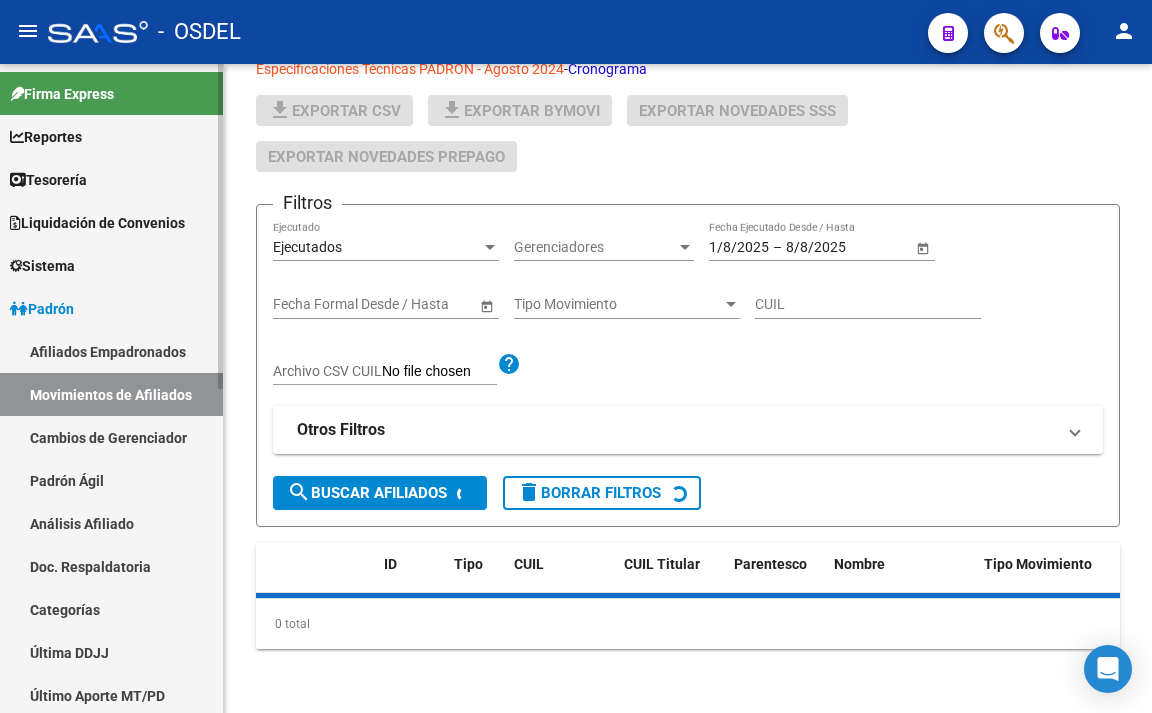 scroll, scrollTop: 90, scrollLeft: 0, axis: vertical 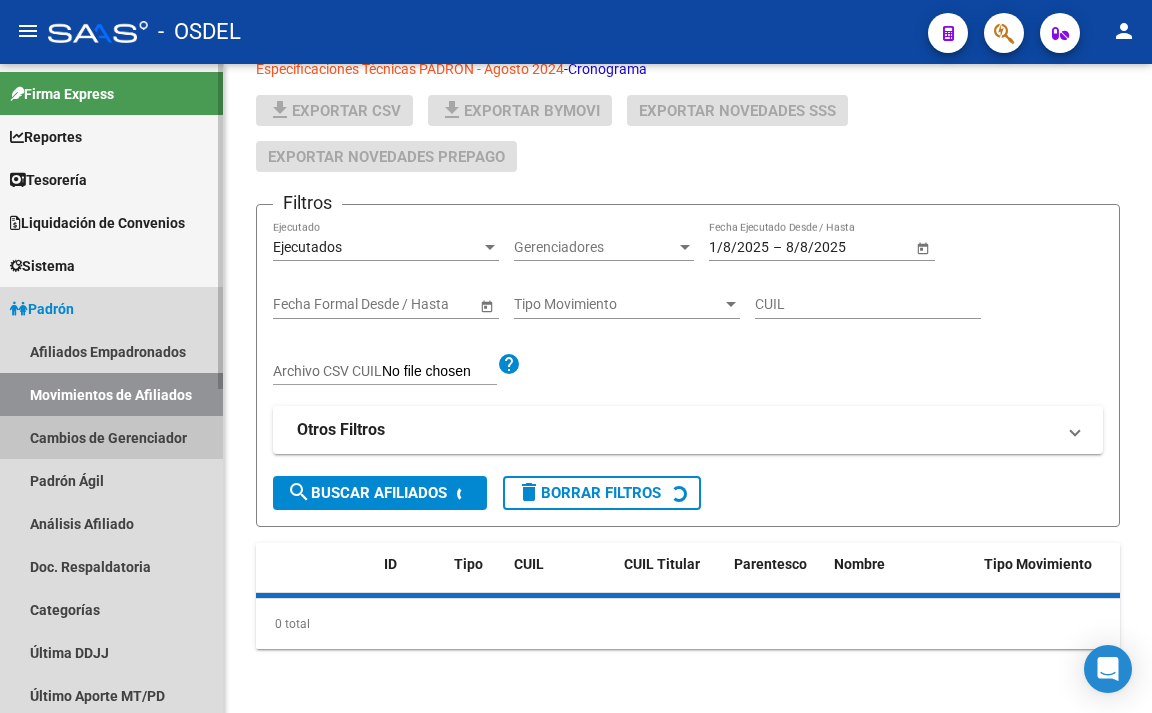 click on "Cambios de Gerenciador" at bounding box center (111, 437) 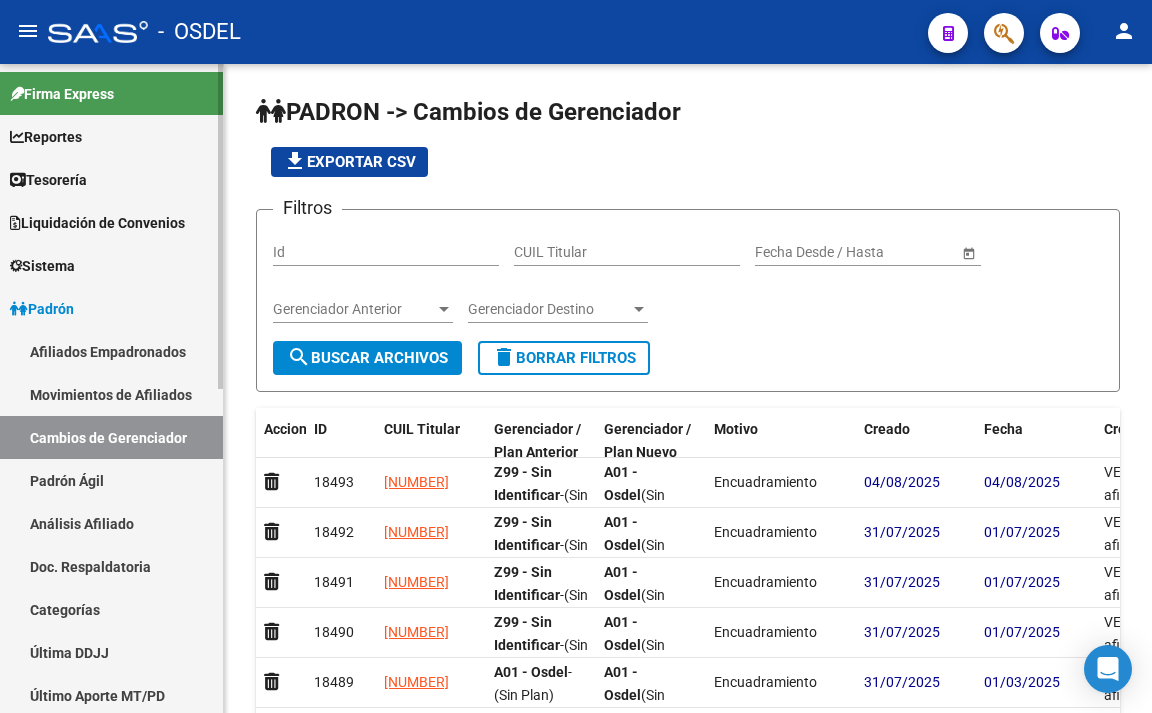 click on "Tesorería" at bounding box center (48, 180) 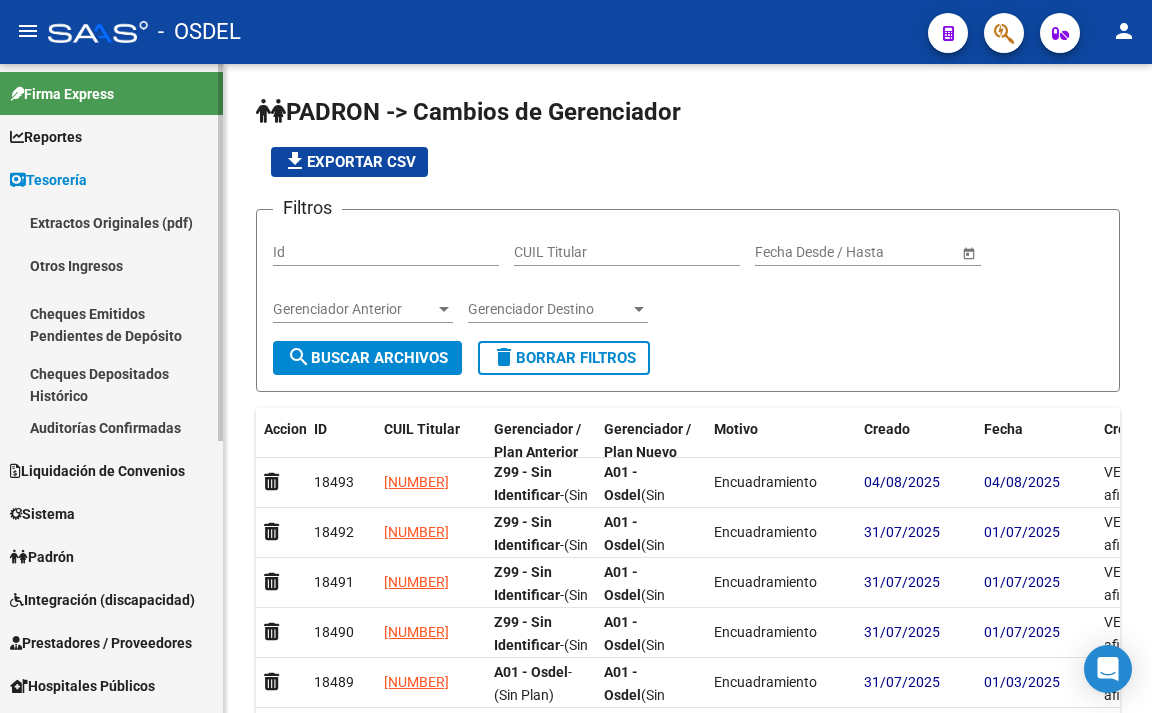 click on "Reportes" at bounding box center [46, 137] 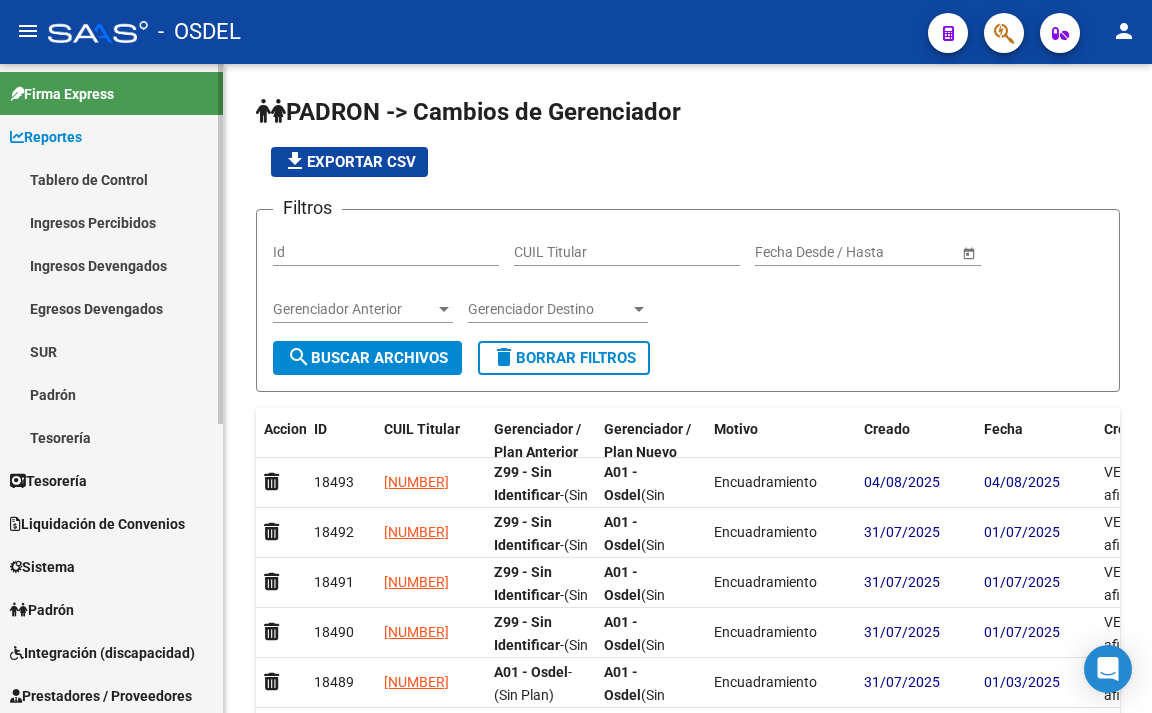 click on "Tesorería" at bounding box center [111, 437] 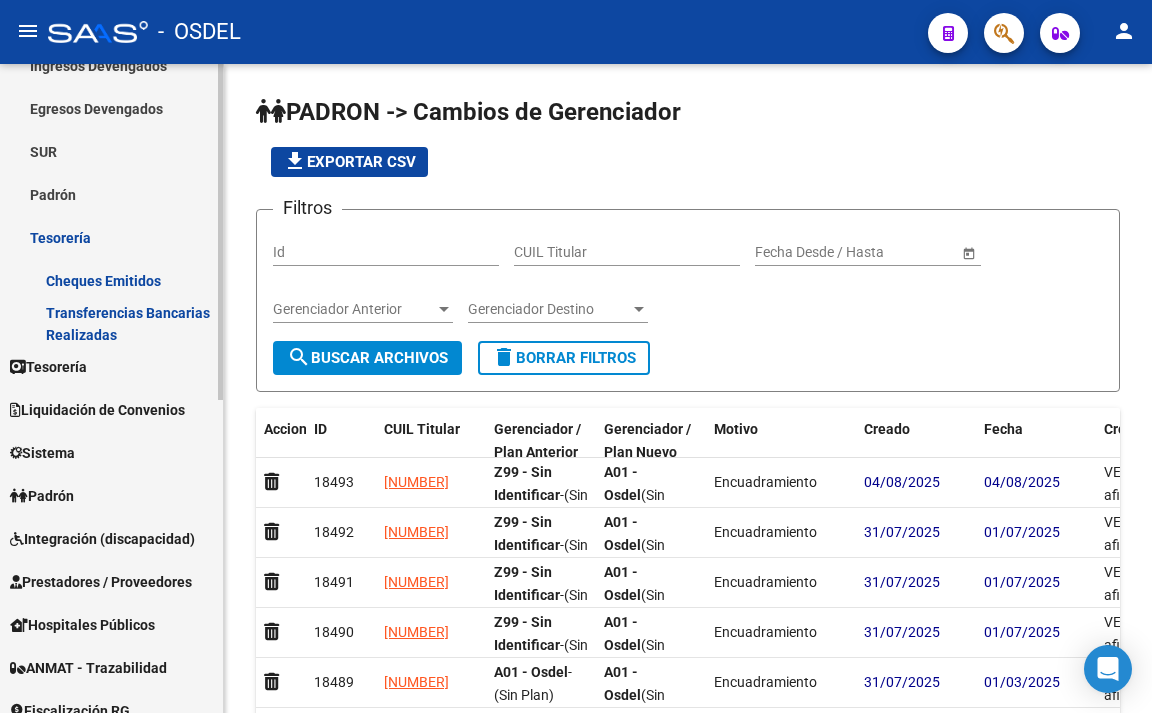 scroll, scrollTop: 300, scrollLeft: 0, axis: vertical 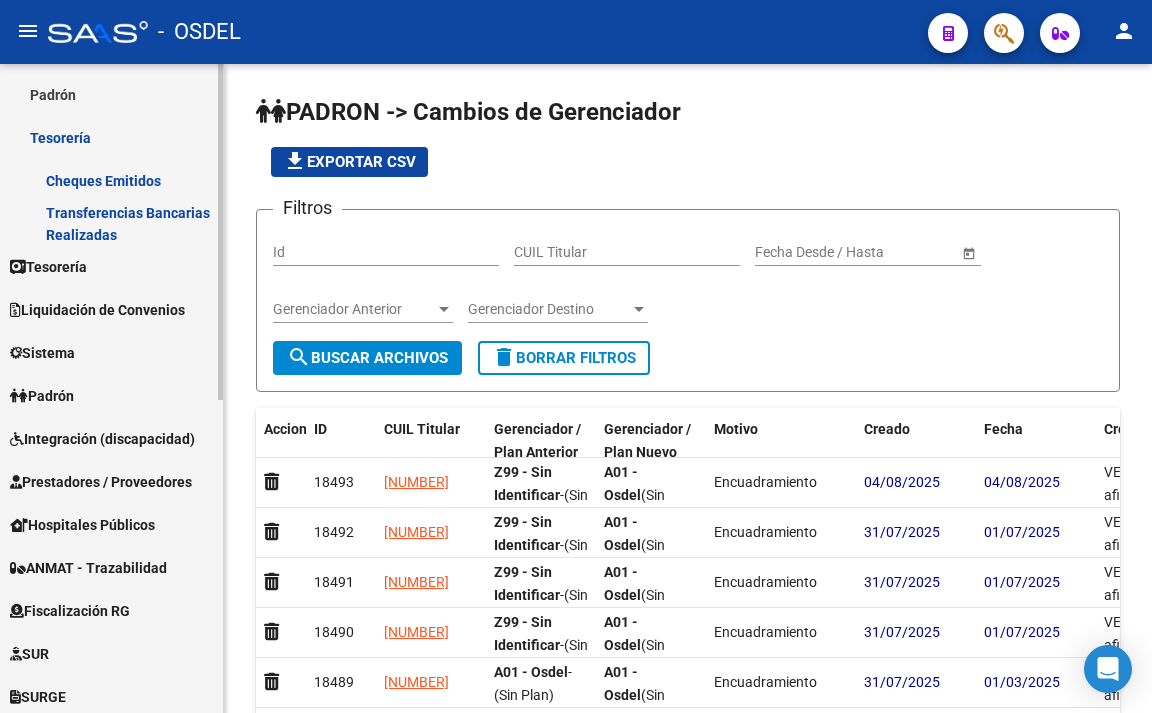 click on "Sistema" at bounding box center (111, 352) 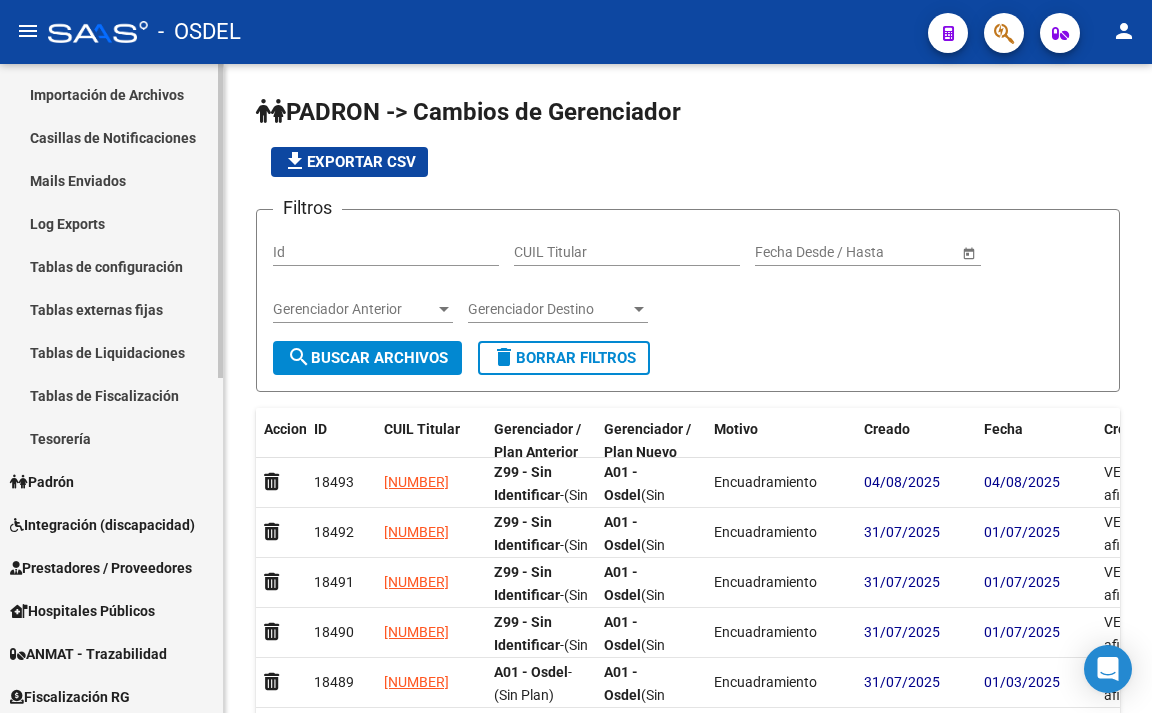 click on "Log Exports" at bounding box center (111, 223) 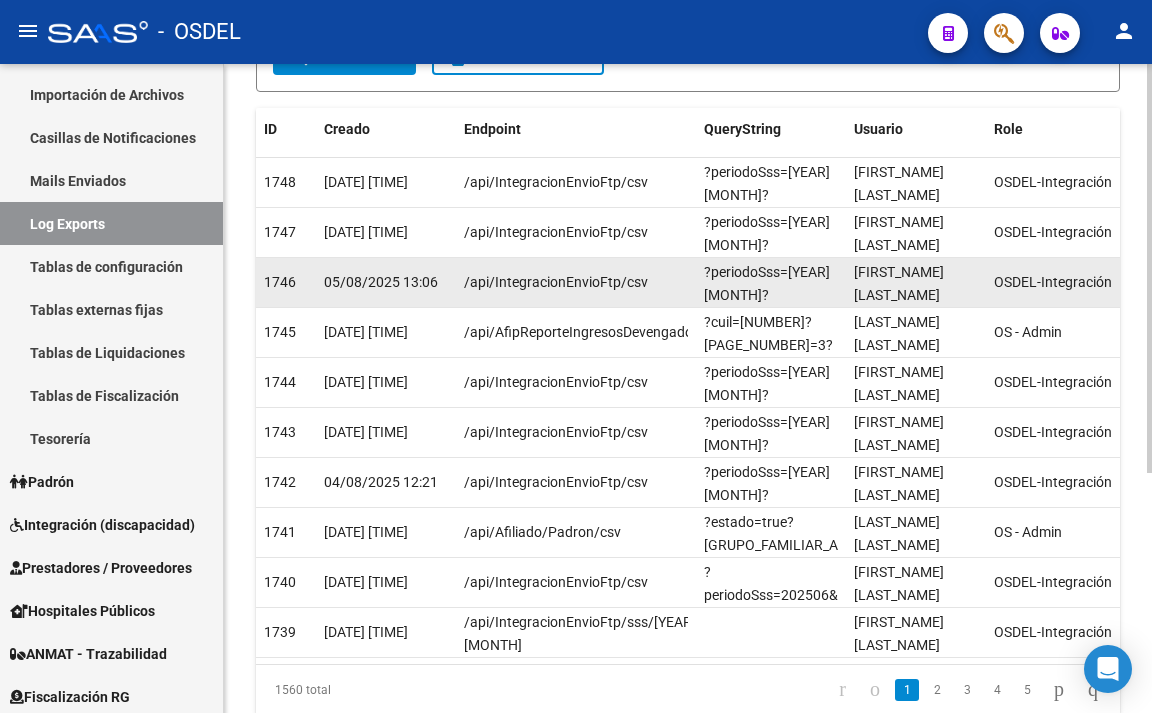 scroll, scrollTop: 382, scrollLeft: 0, axis: vertical 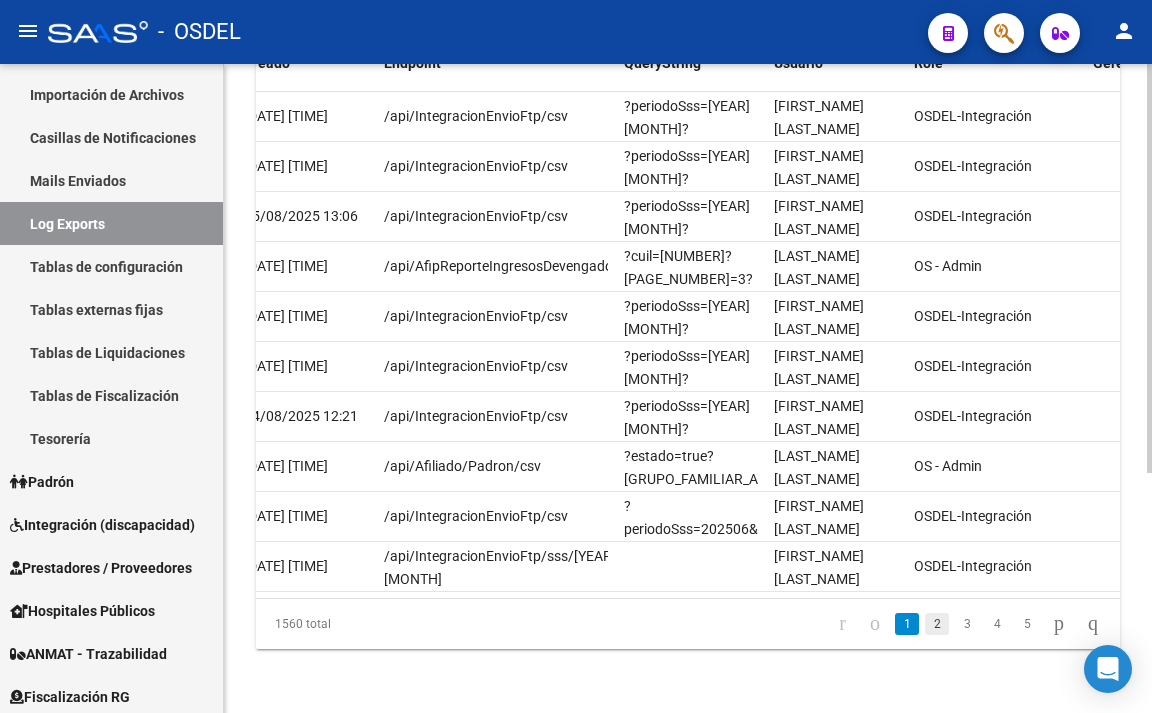 click on "2" 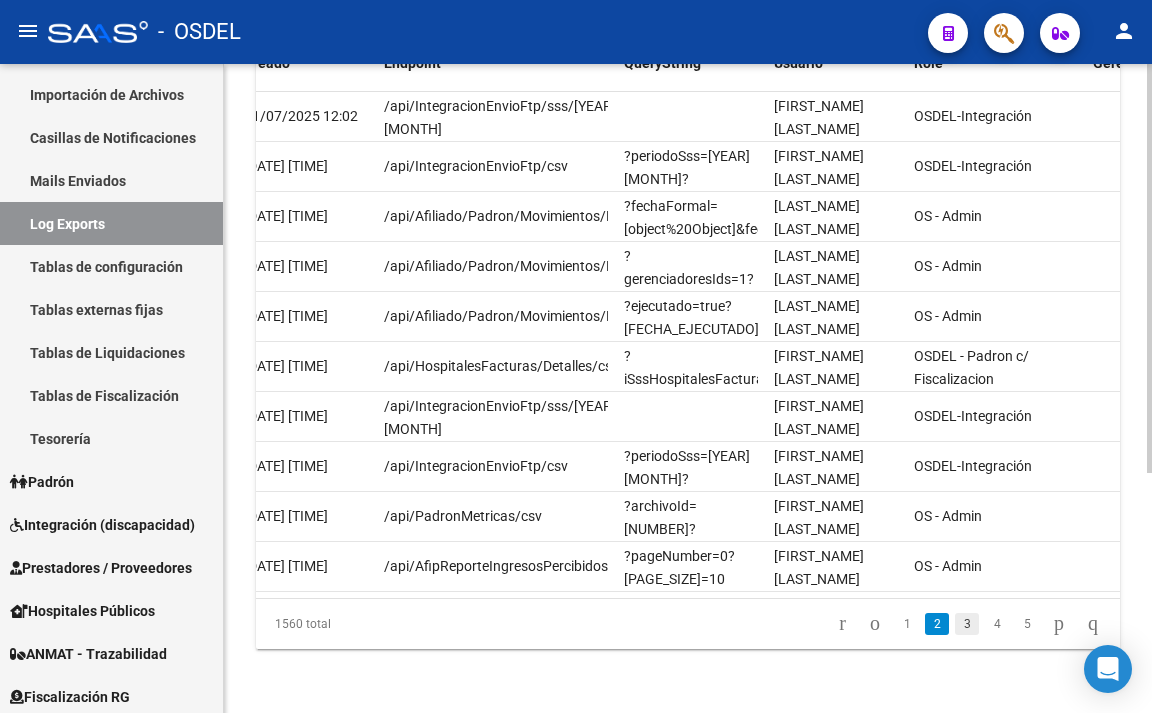 click on "3" 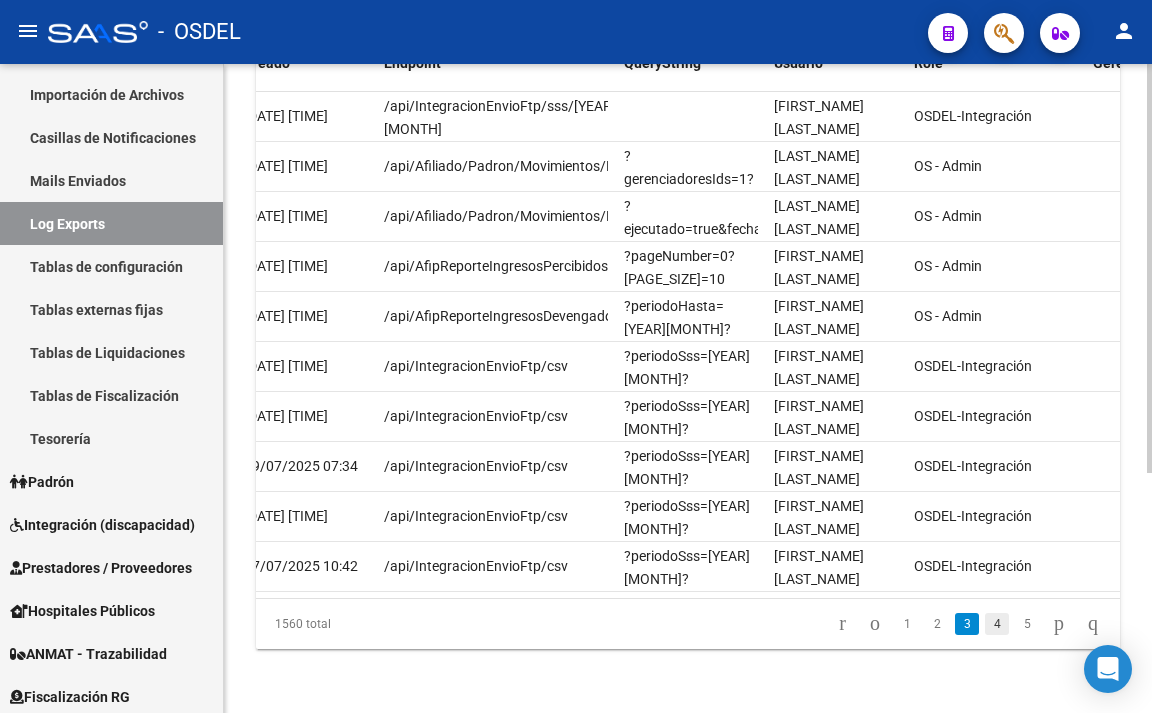 click on "4" 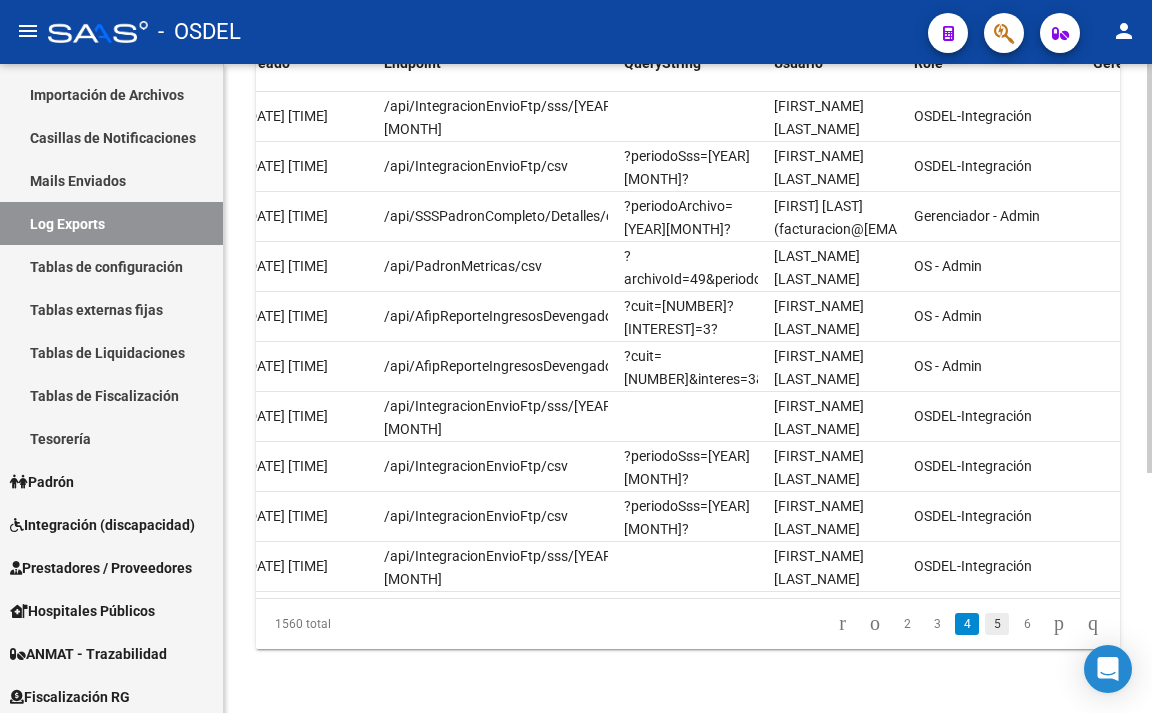 click on "5" 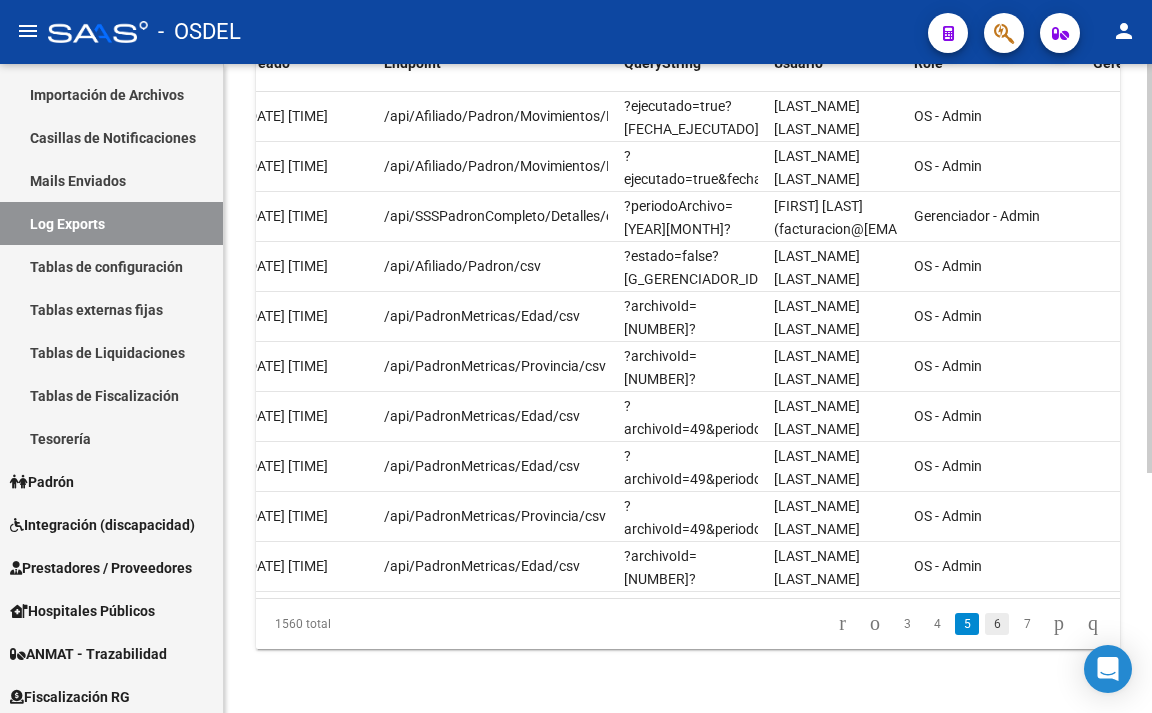 click on "6" 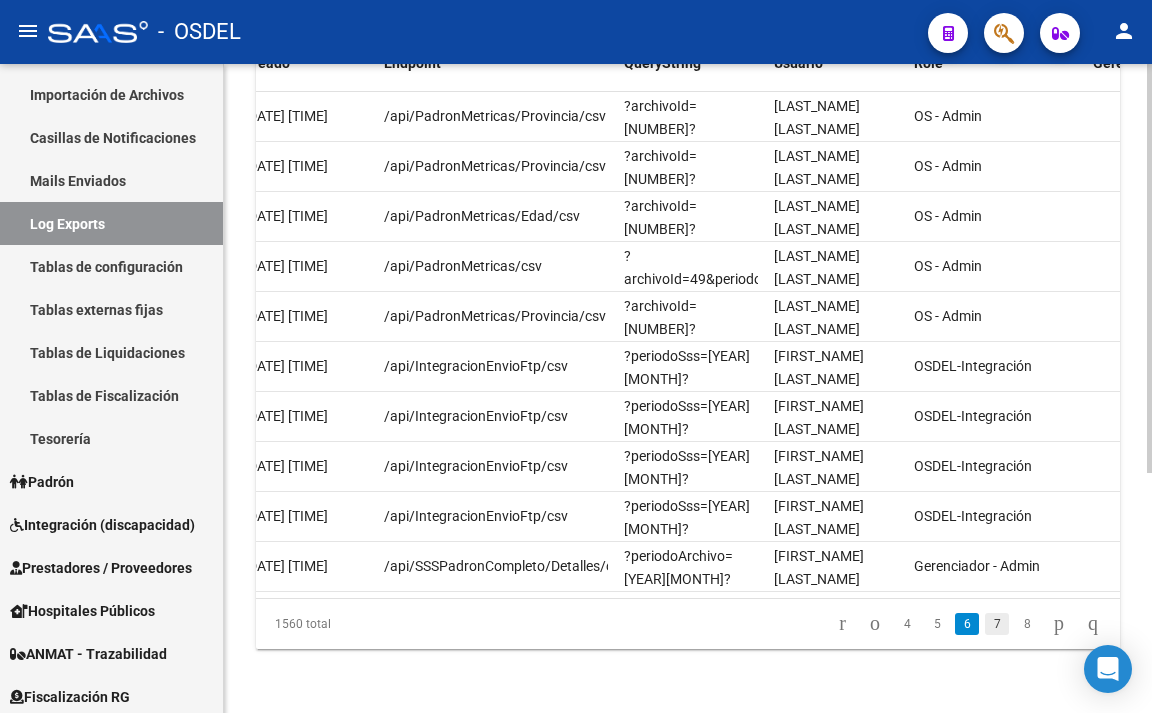 click on "7" 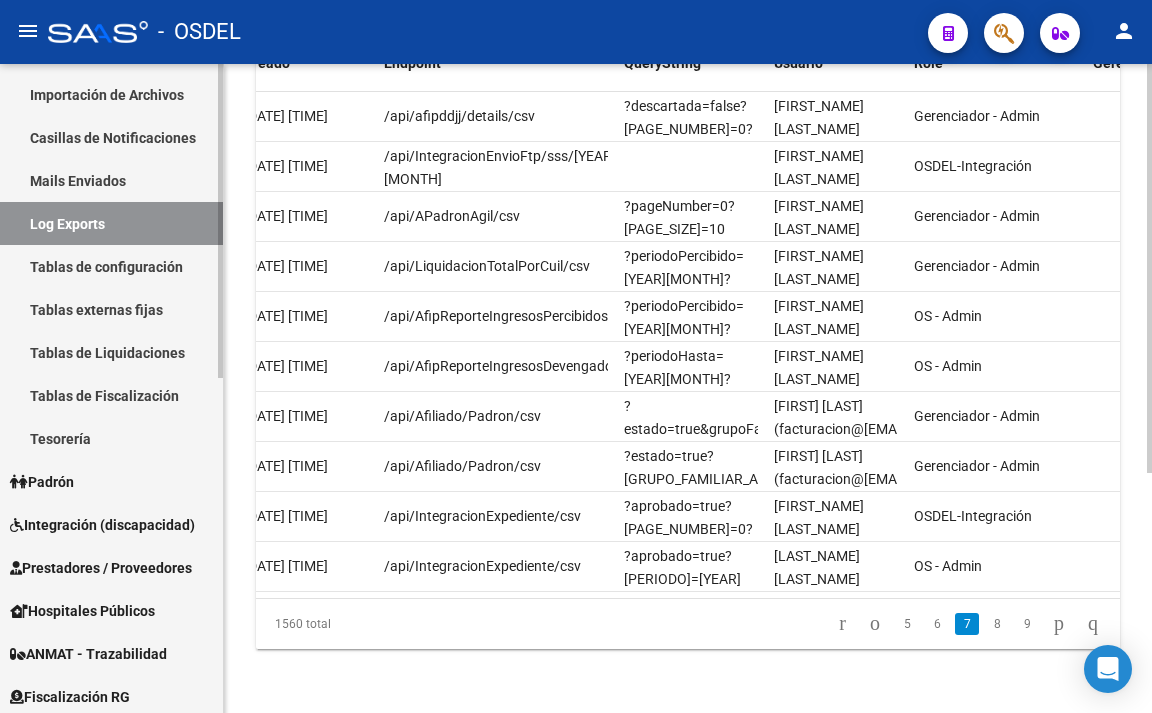 click on "Mails Enviados" at bounding box center (111, 180) 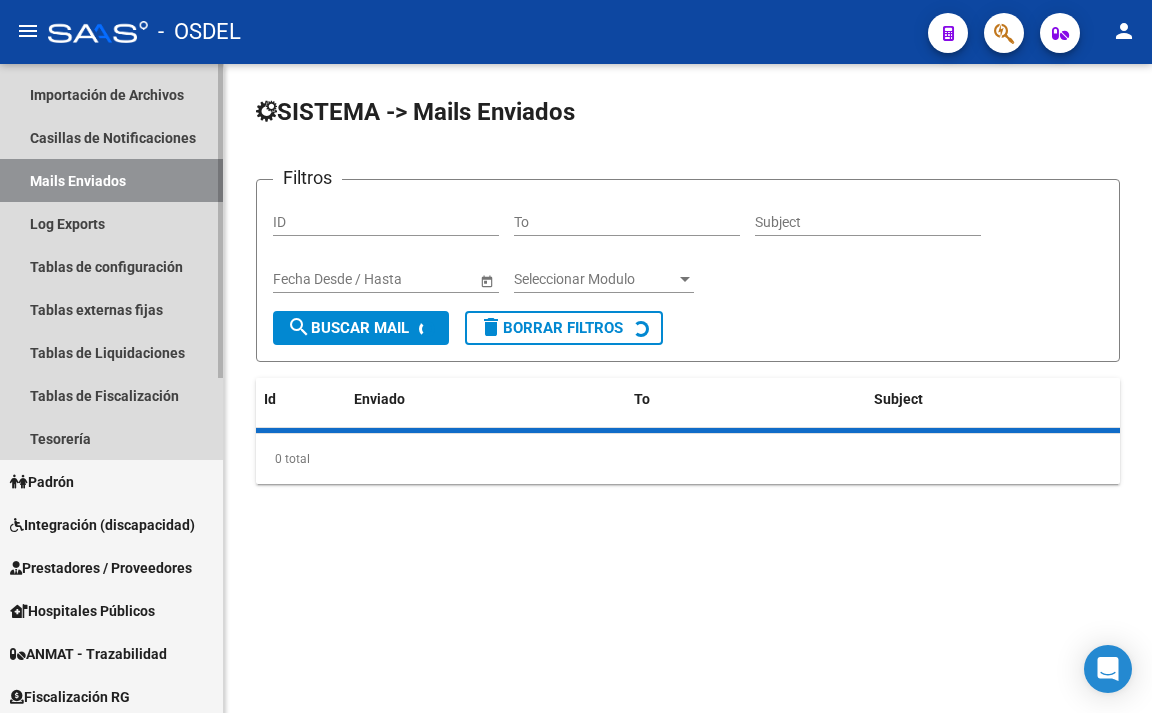 scroll, scrollTop: 0, scrollLeft: 0, axis: both 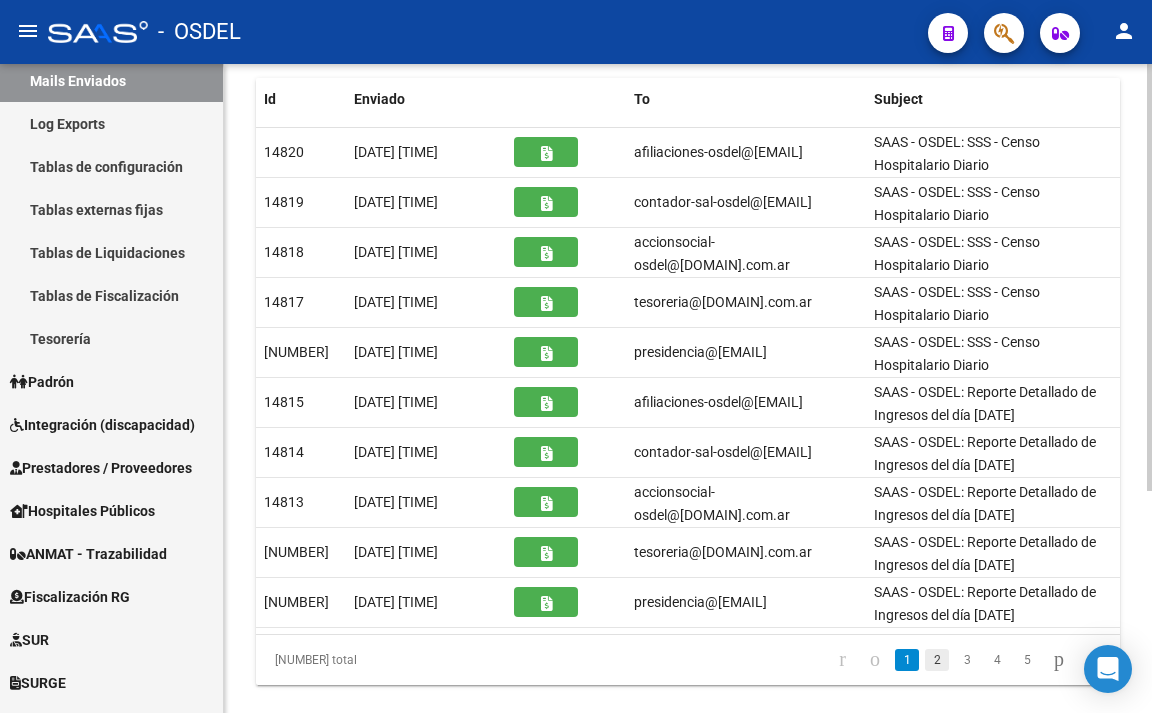 click on "2" 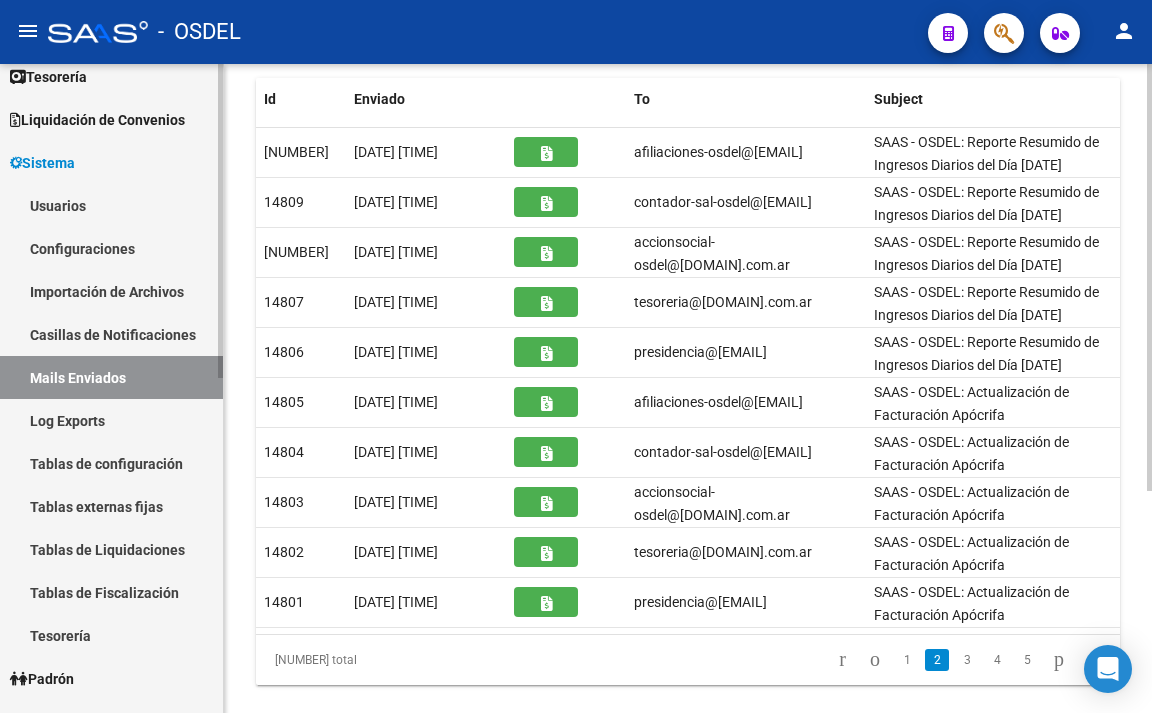 scroll, scrollTop: 100, scrollLeft: 0, axis: vertical 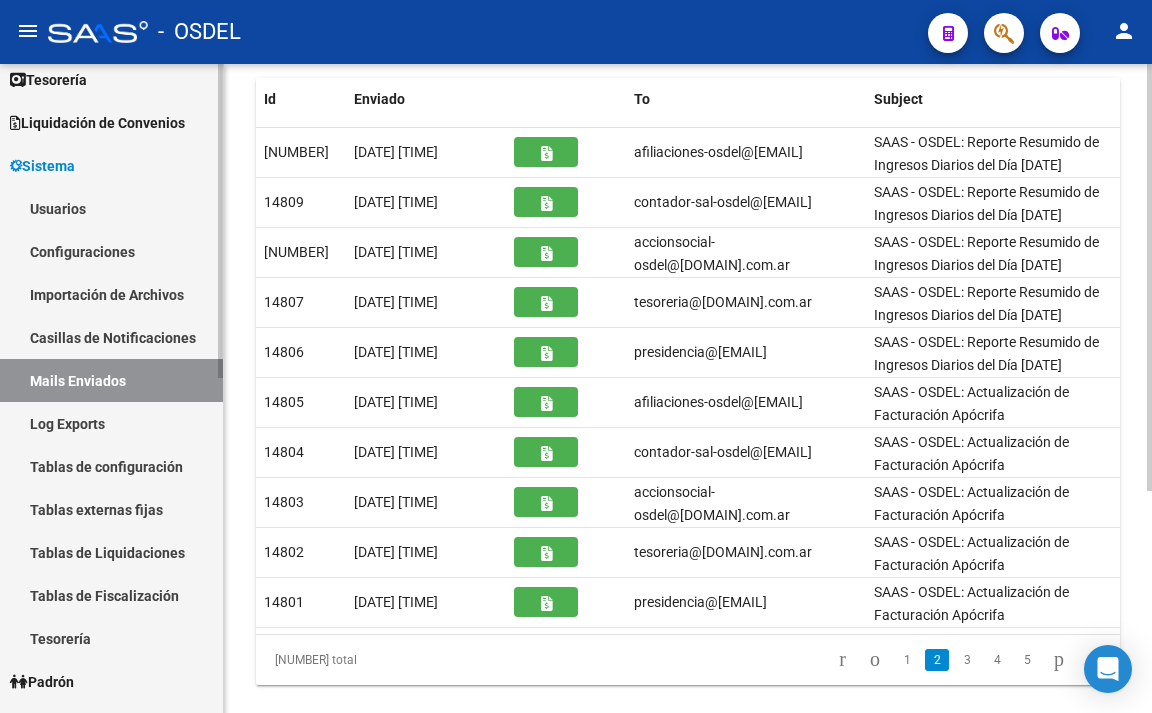 click on "Usuarios" at bounding box center [111, 208] 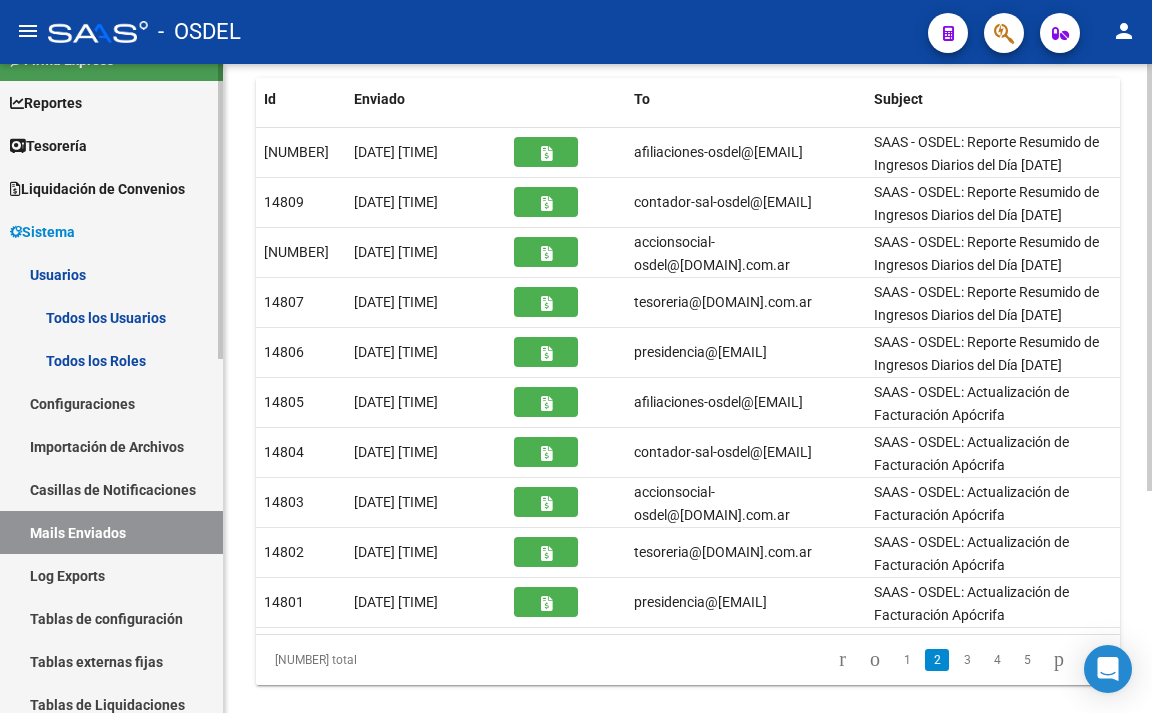 scroll, scrollTop: 0, scrollLeft: 0, axis: both 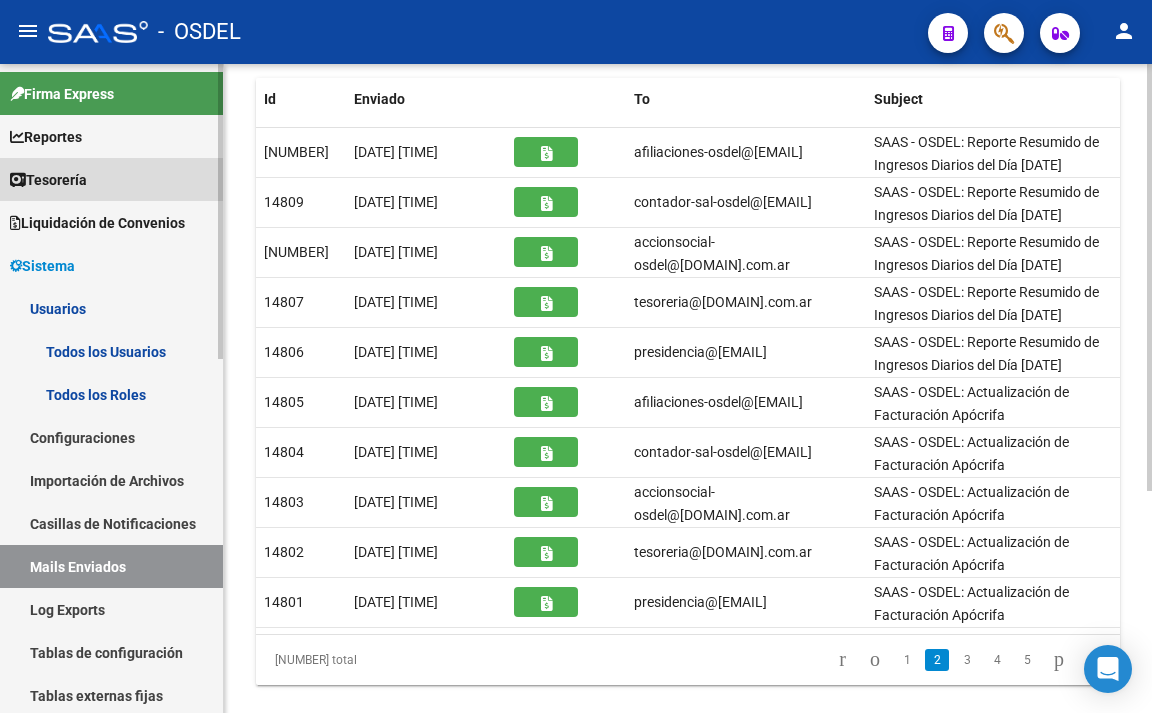 click on "Tesorería" at bounding box center [48, 180] 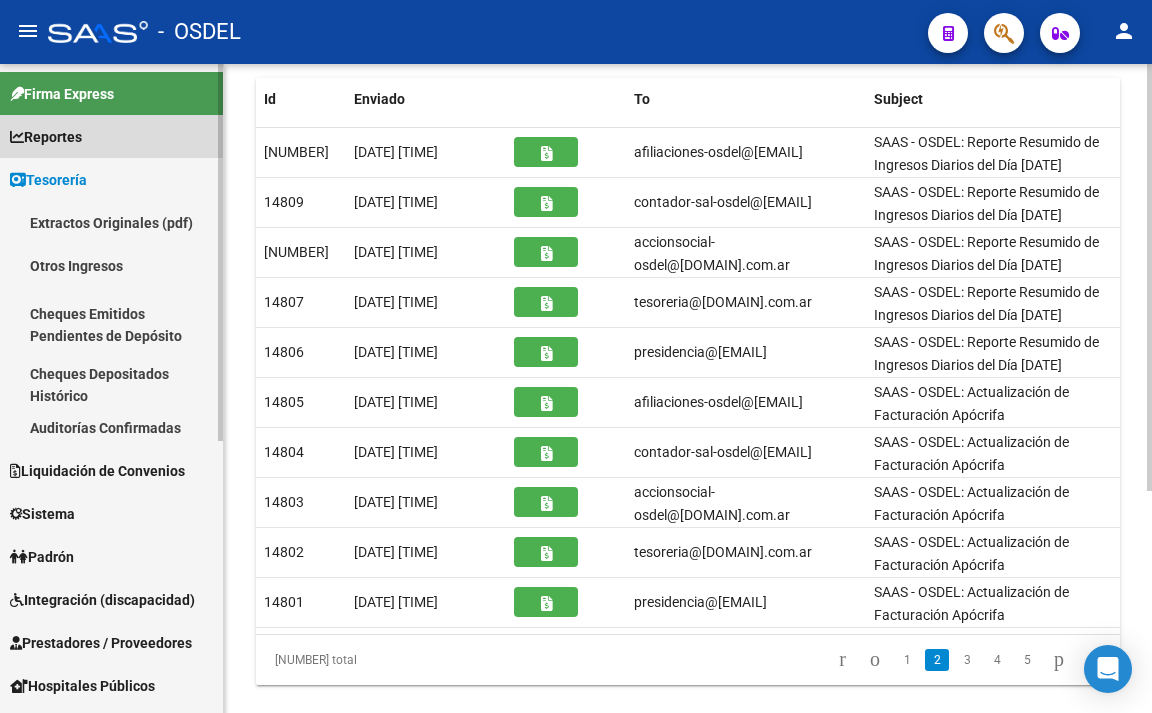 click on "Reportes" at bounding box center [111, 136] 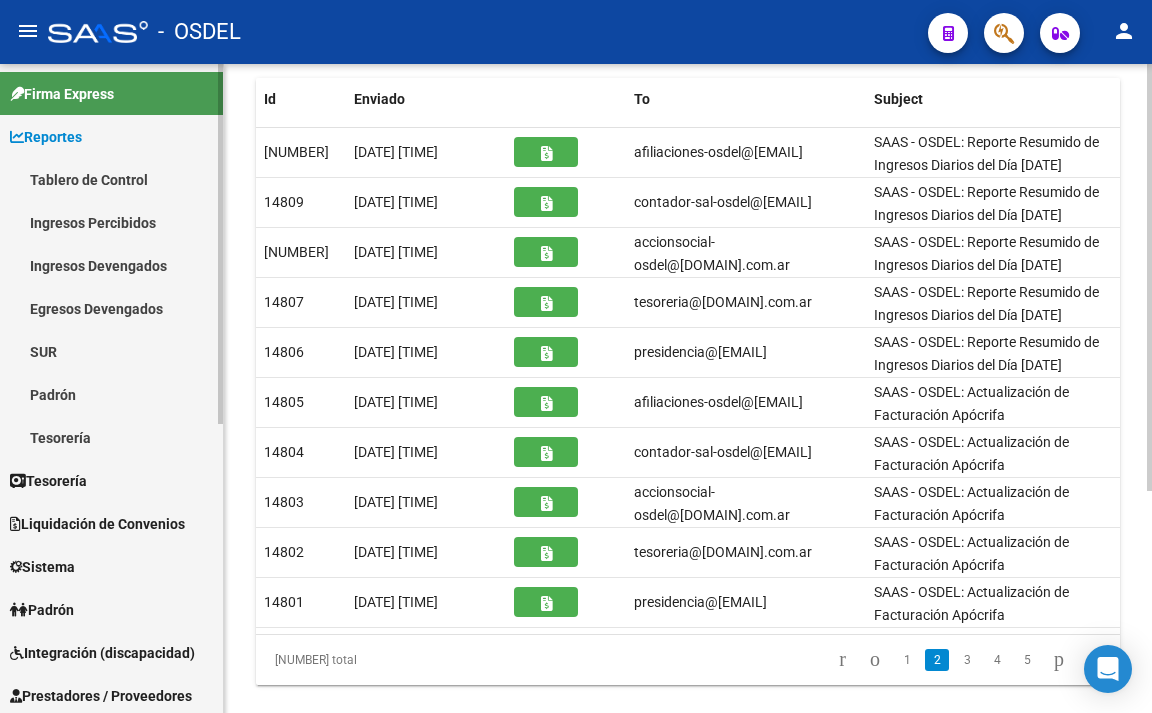 click on "Padrón" at bounding box center [111, 394] 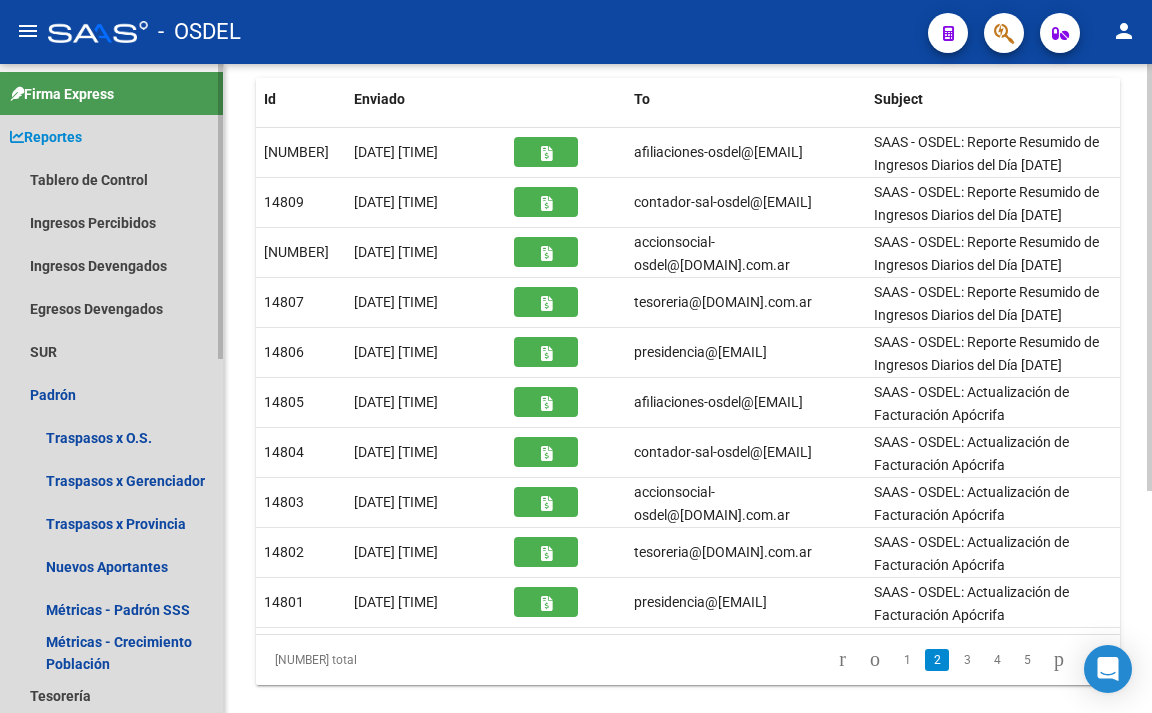 click on "Reportes" at bounding box center [46, 137] 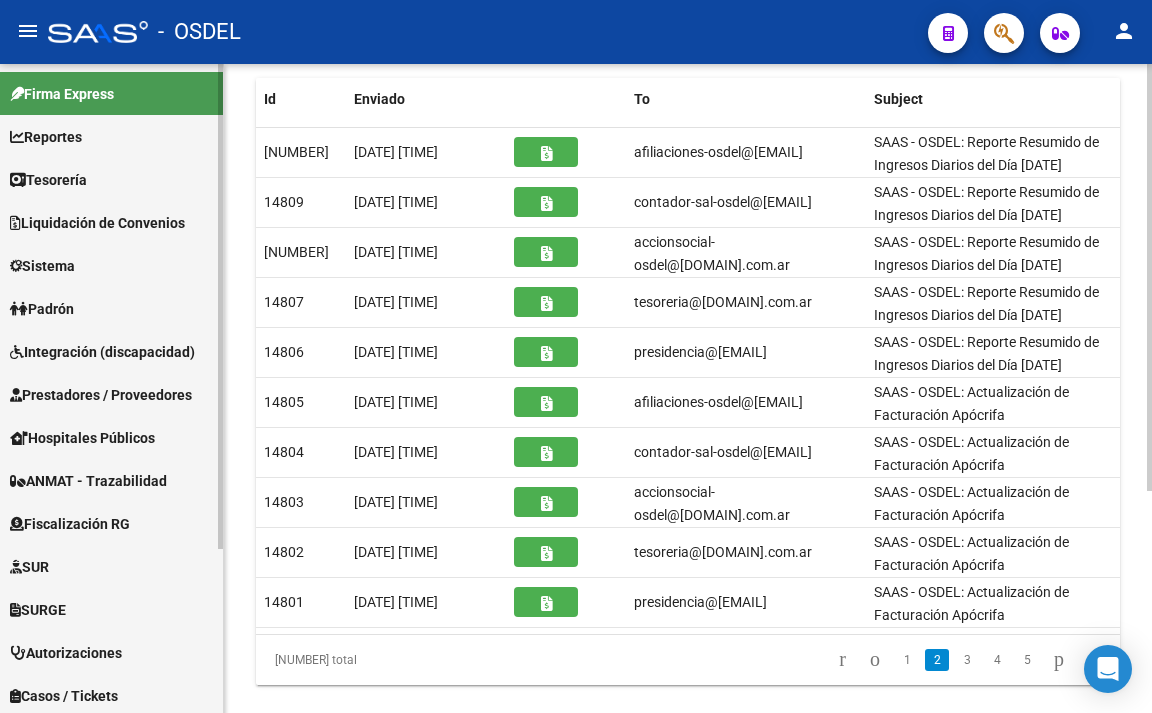 click on "Liquidación de Convenios" at bounding box center (97, 223) 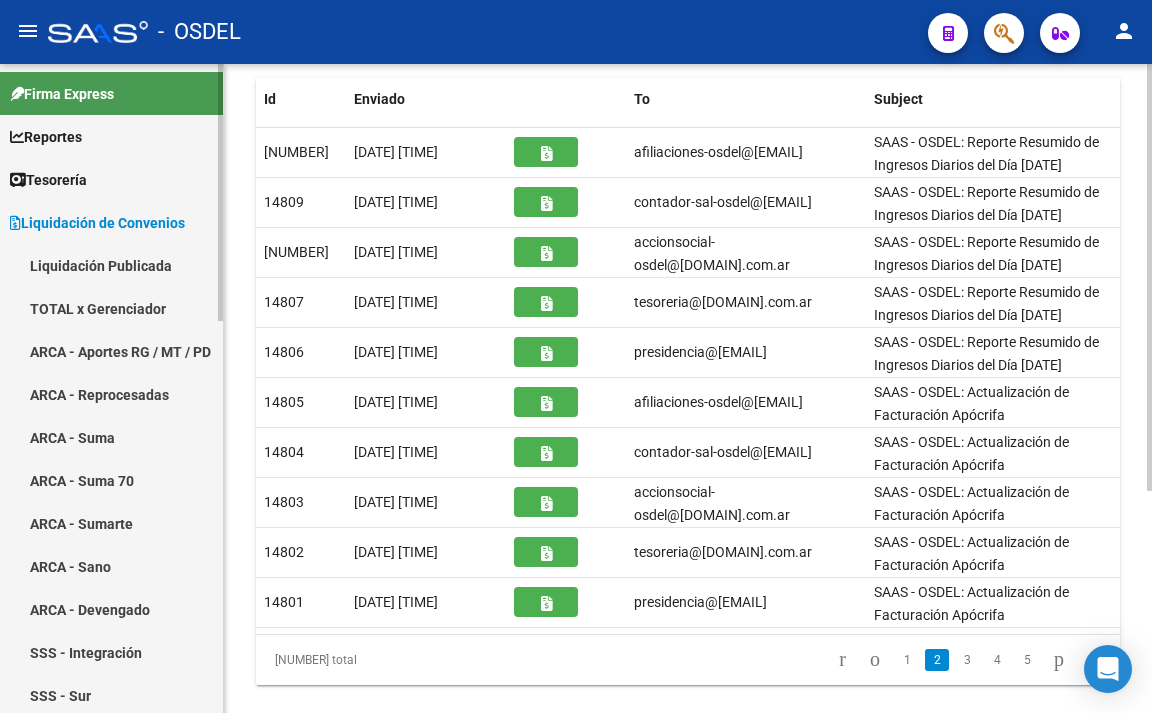 click on "TOTAL x Gerenciador" at bounding box center [111, 308] 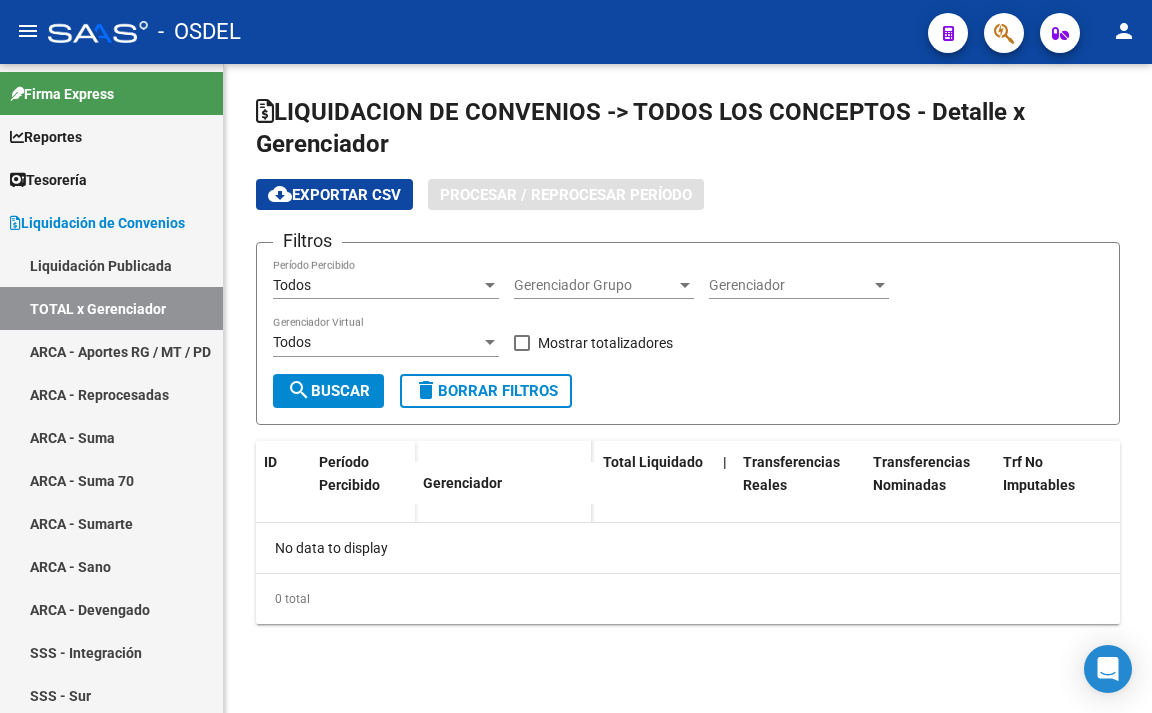 scroll, scrollTop: 0, scrollLeft: 0, axis: both 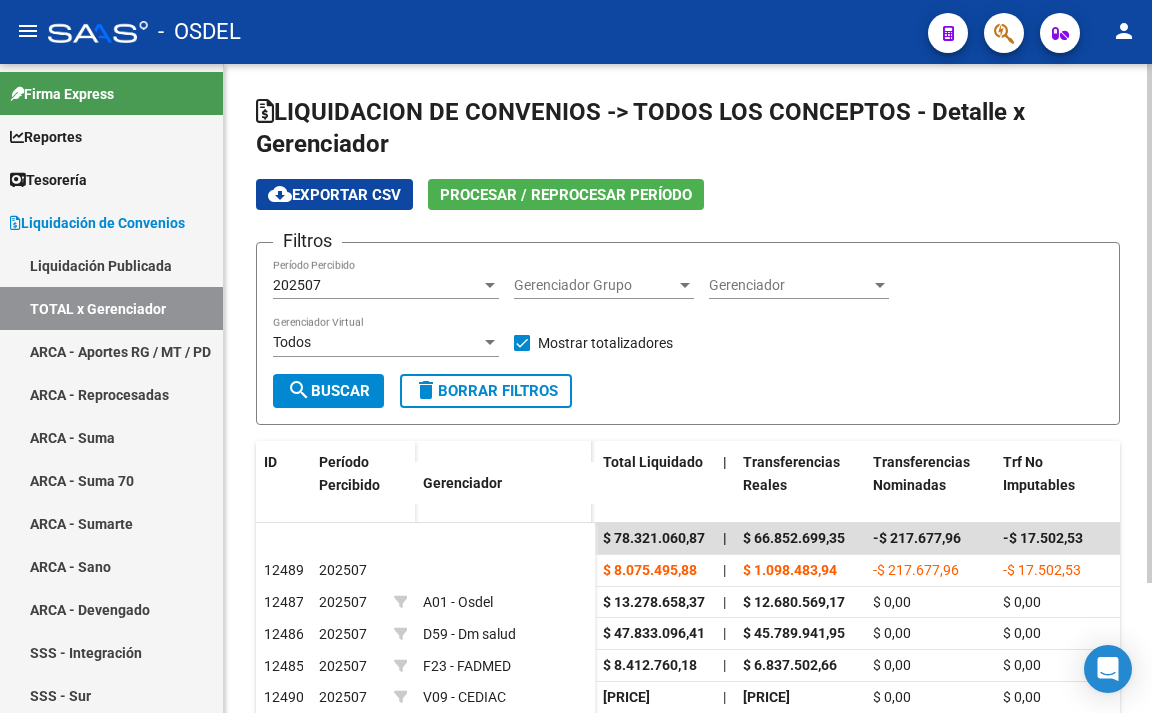 click on "202507" at bounding box center [377, 285] 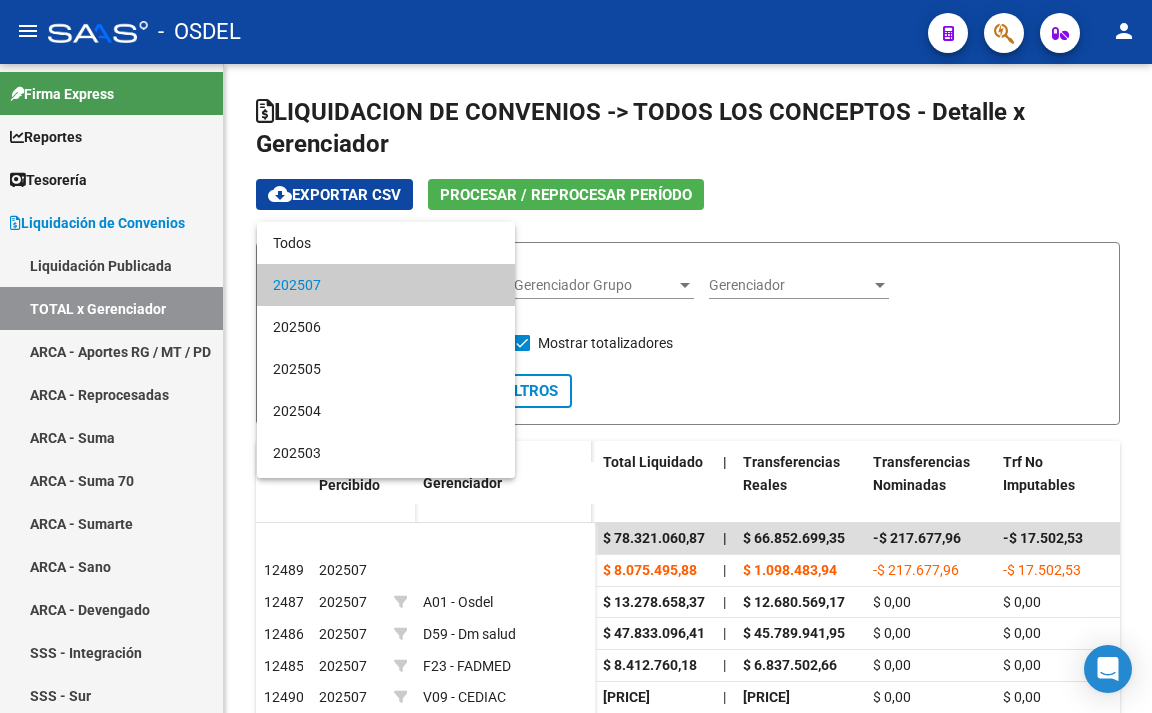 click at bounding box center (576, 356) 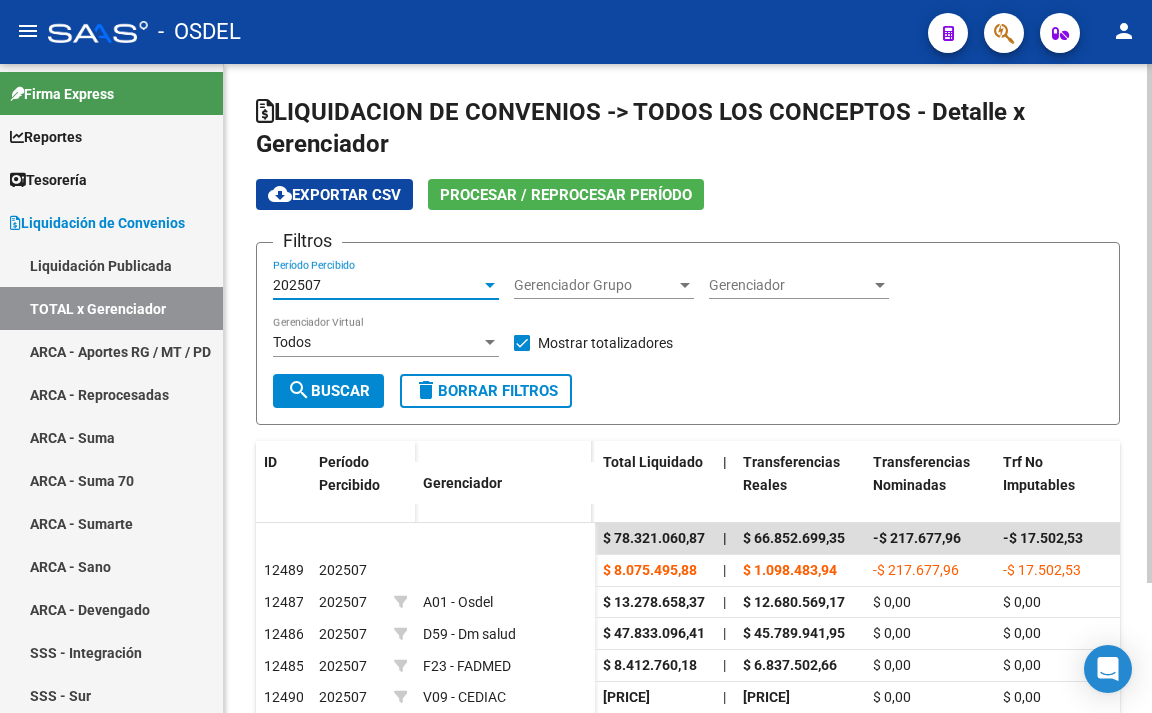 click on "202507" at bounding box center (377, 285) 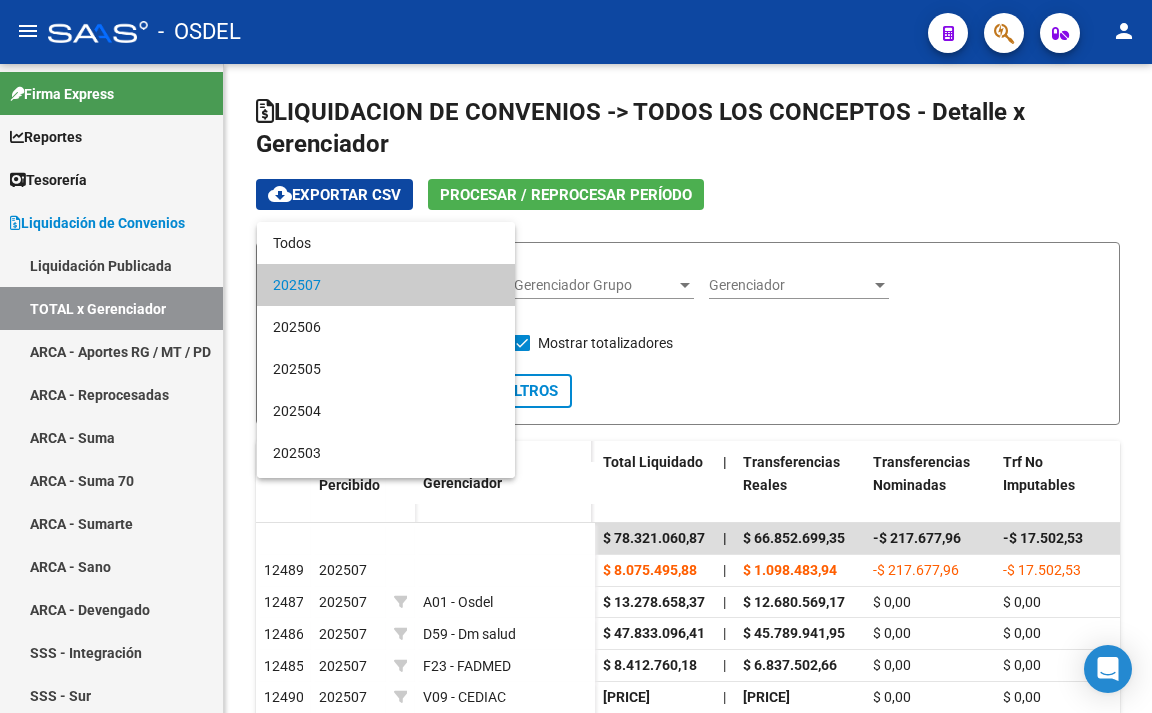 click at bounding box center [576, 356] 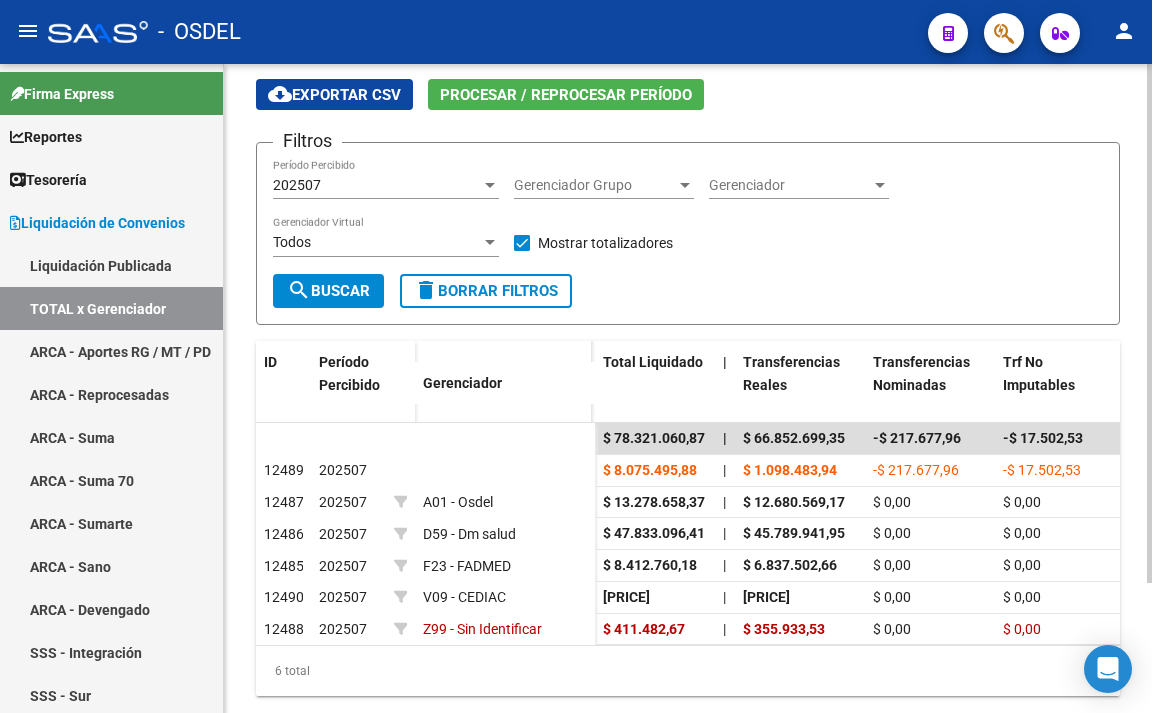 scroll, scrollTop: 0, scrollLeft: 0, axis: both 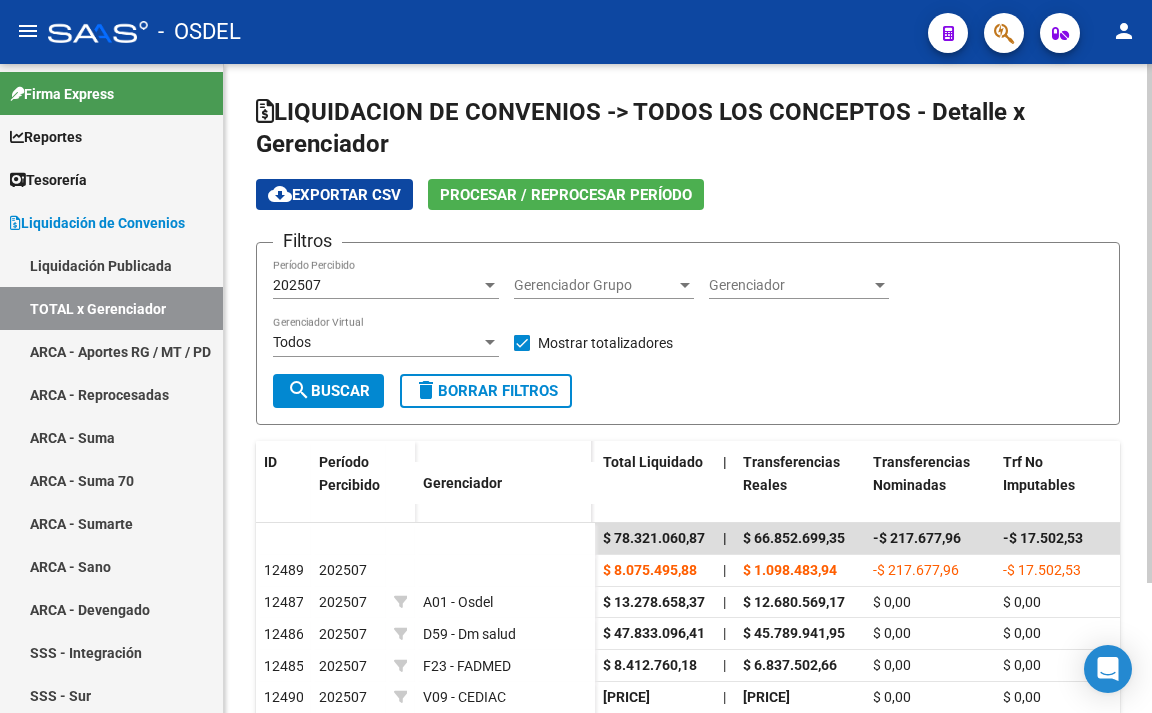 click on "Procesar / Reprocesar período" 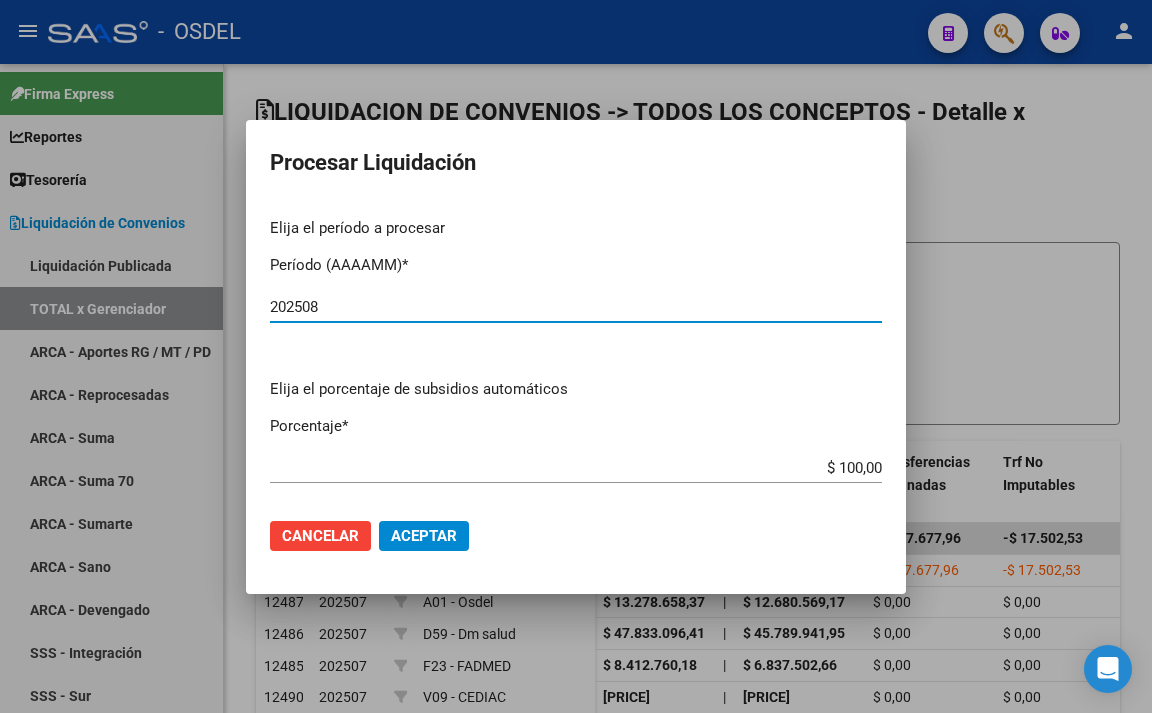 type on "202508" 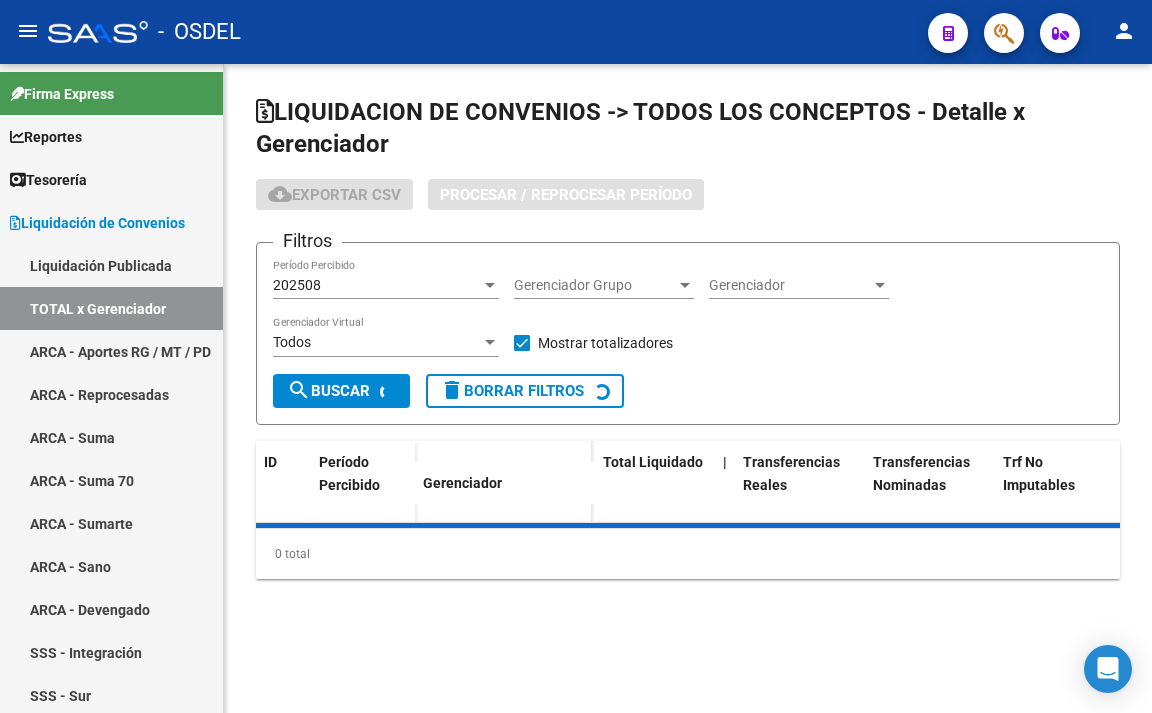 scroll, scrollTop: 0, scrollLeft: 0, axis: both 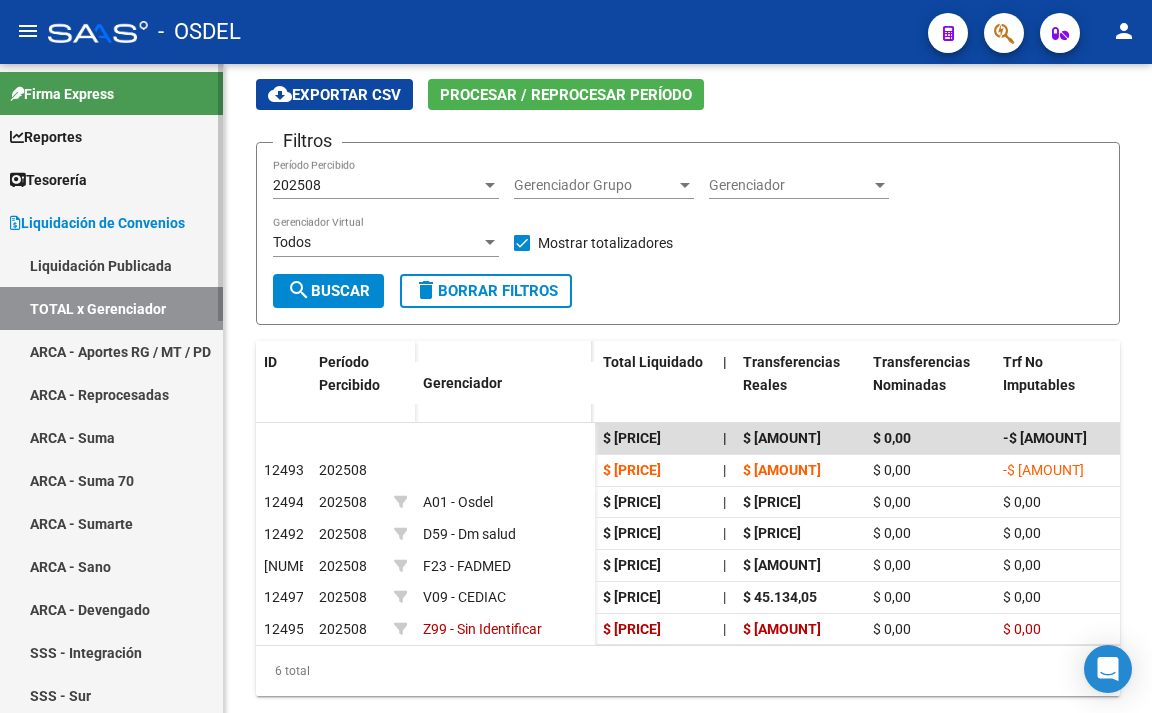 click on "Reportes" at bounding box center [46, 137] 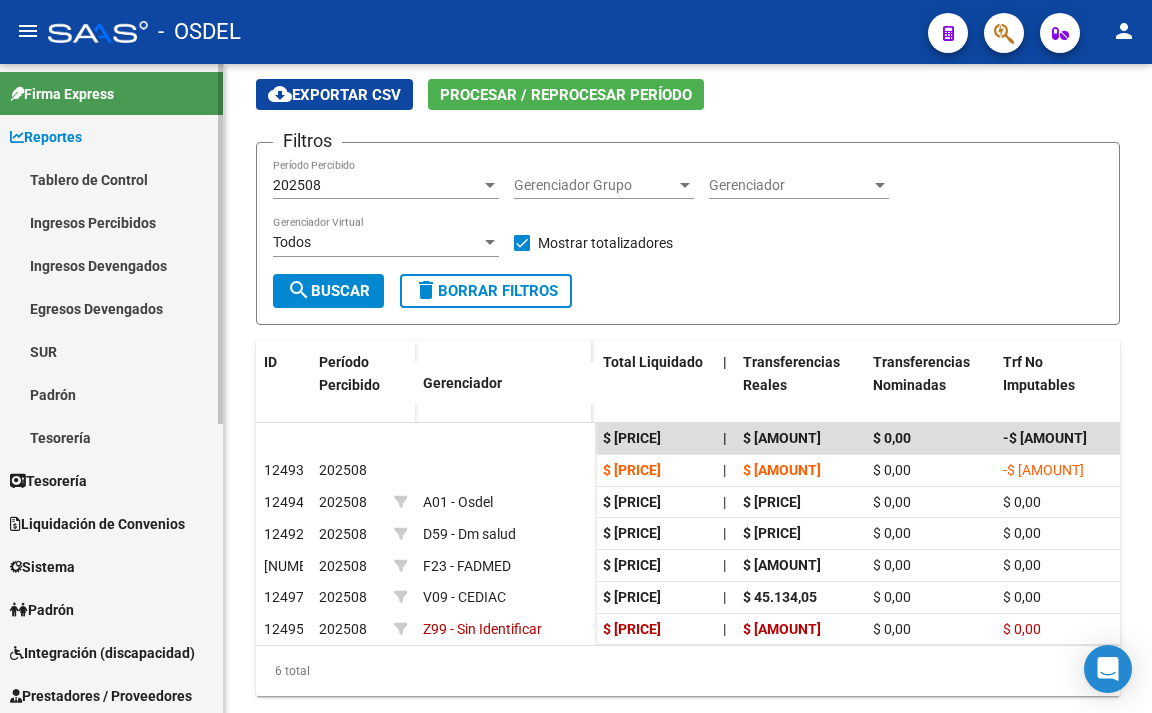 click on "Padrón" at bounding box center [111, 394] 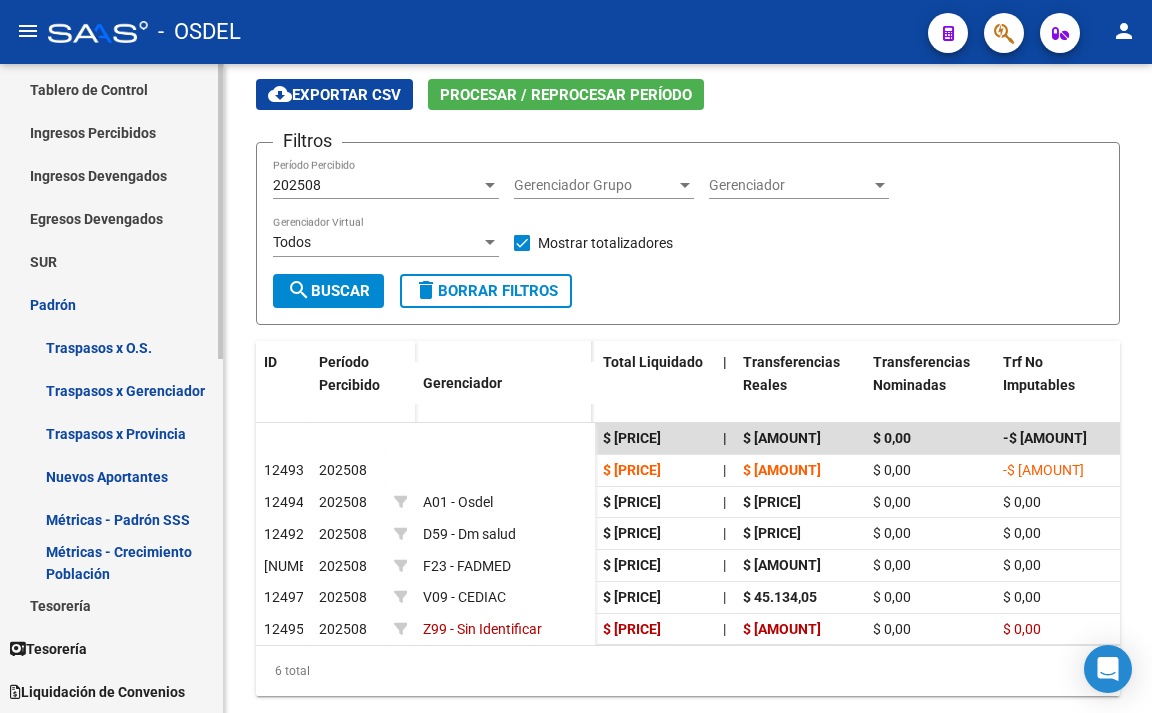 scroll, scrollTop: 300, scrollLeft: 0, axis: vertical 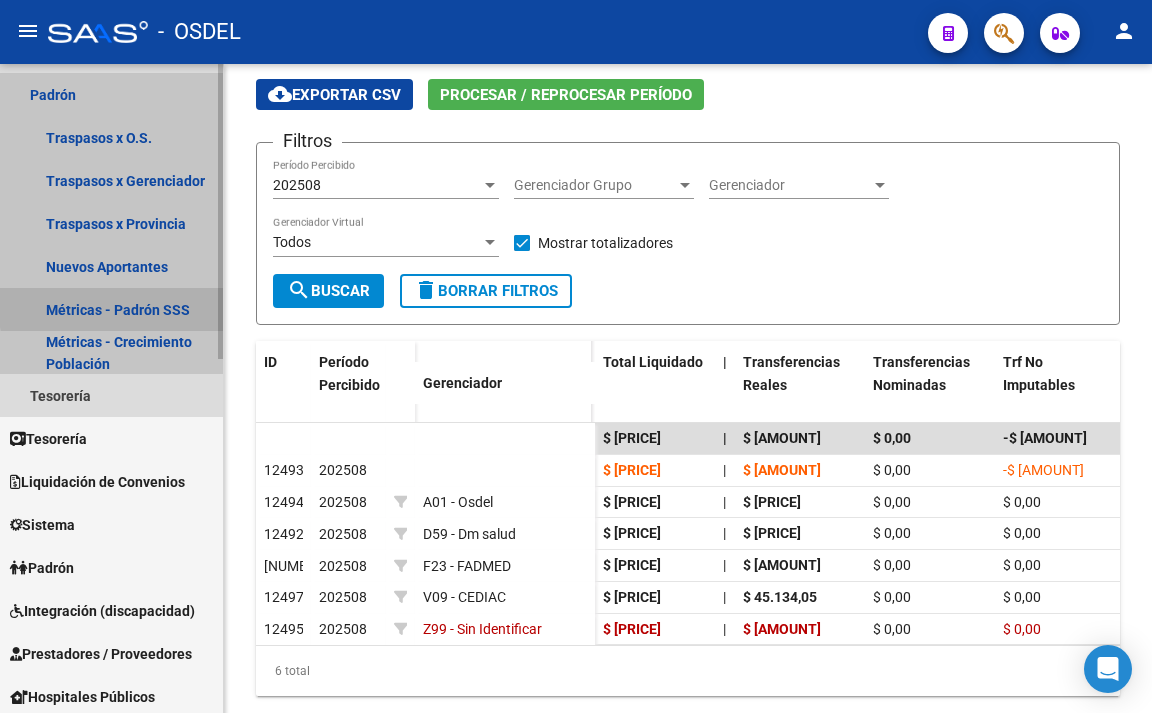 click on "Métricas - Padrón SSS" at bounding box center (111, 309) 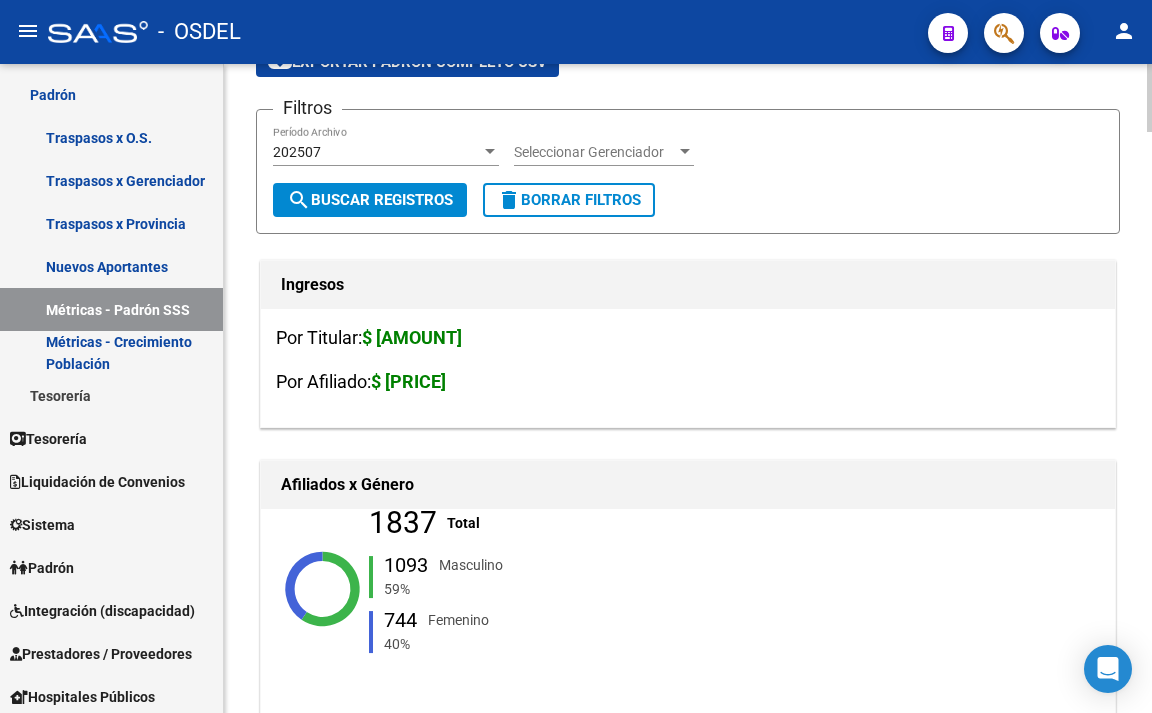click on "202507" at bounding box center (377, 152) 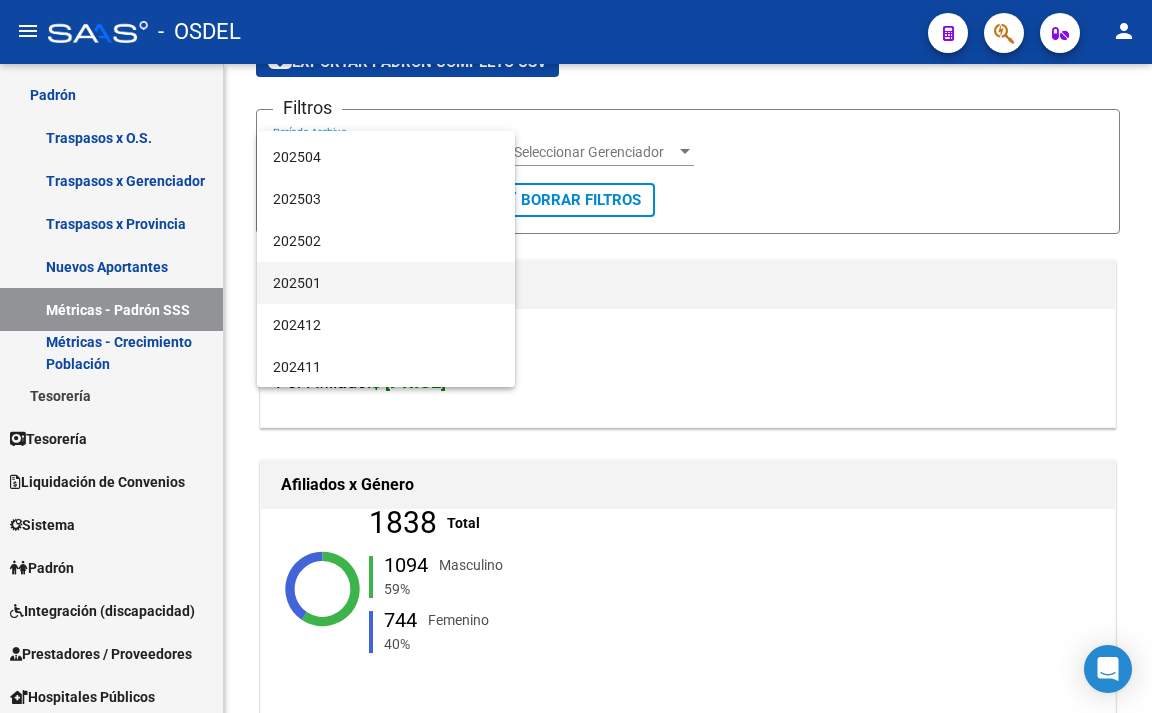 scroll, scrollTop: 200, scrollLeft: 0, axis: vertical 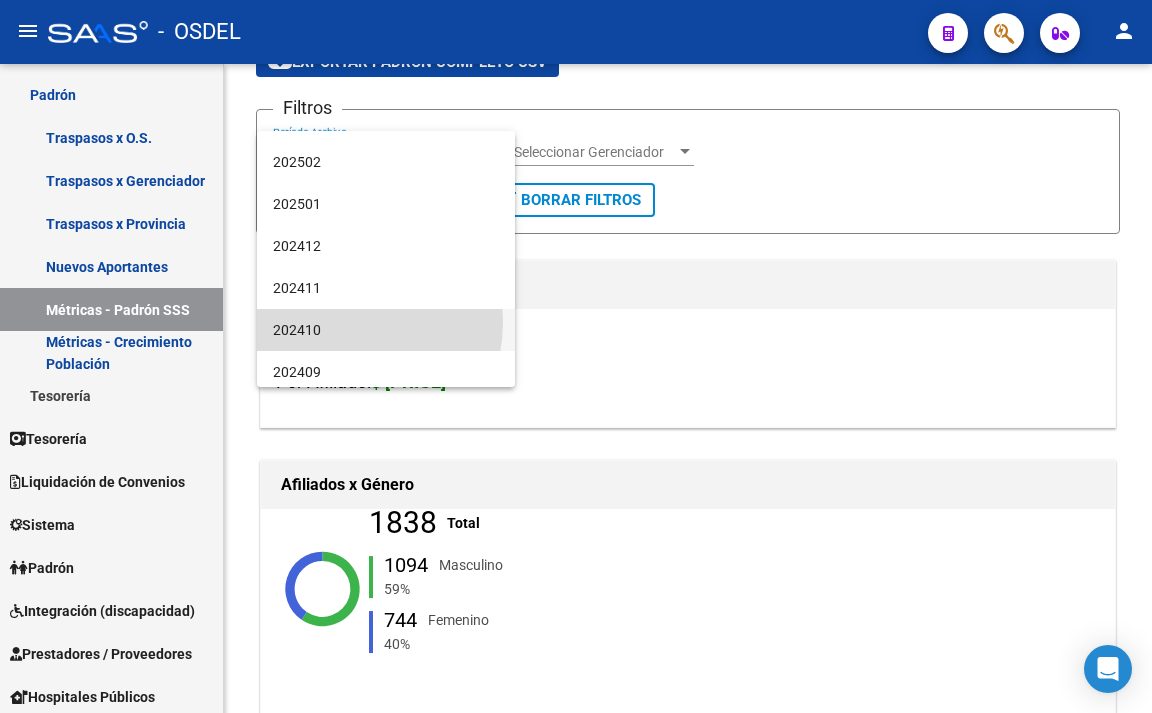 click on "202410" at bounding box center [386, 330] 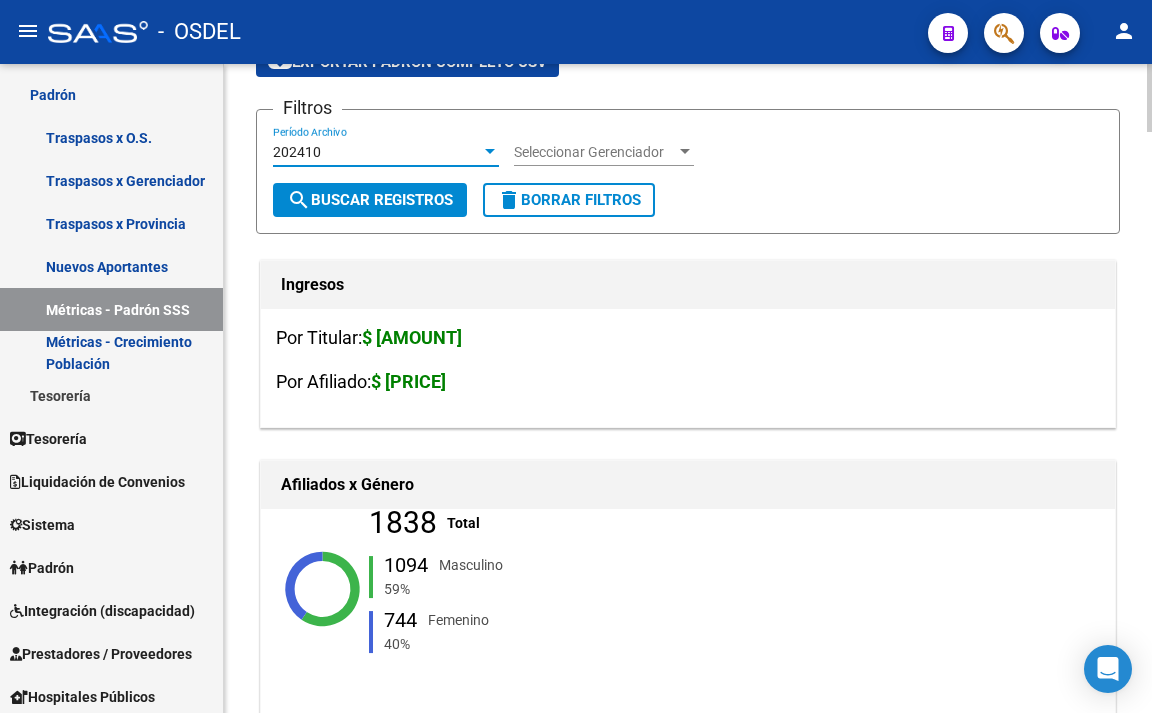 click on "search  Buscar Registros" 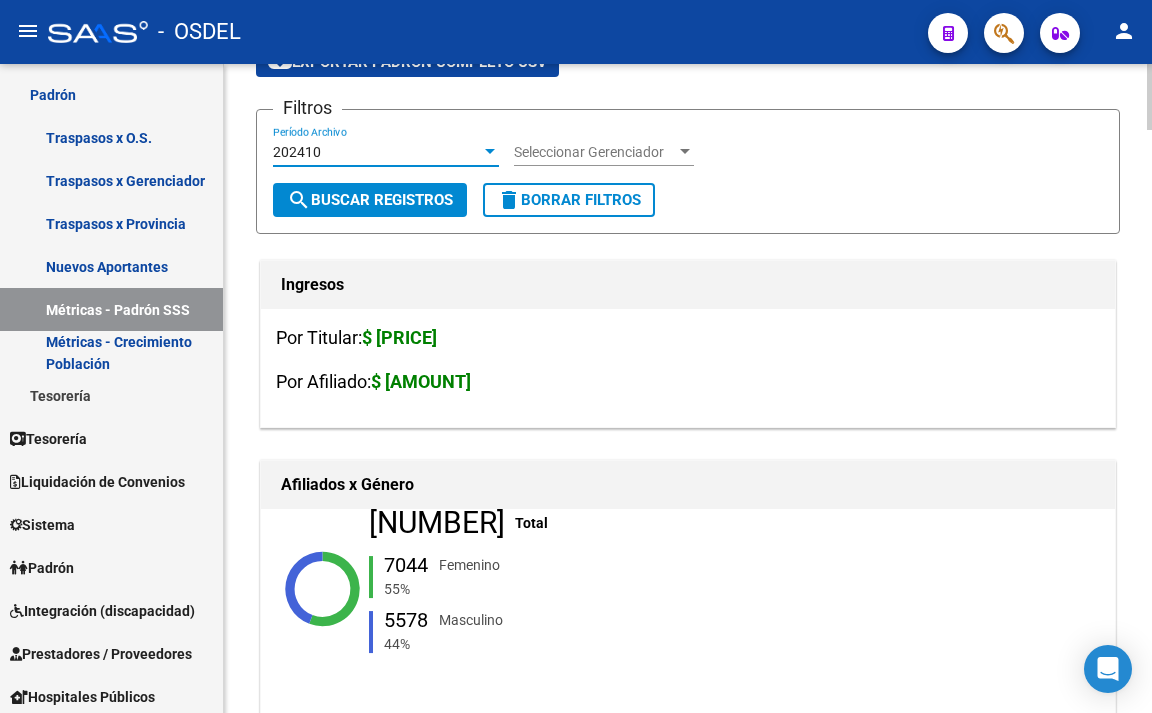 click on "202410" at bounding box center [377, 152] 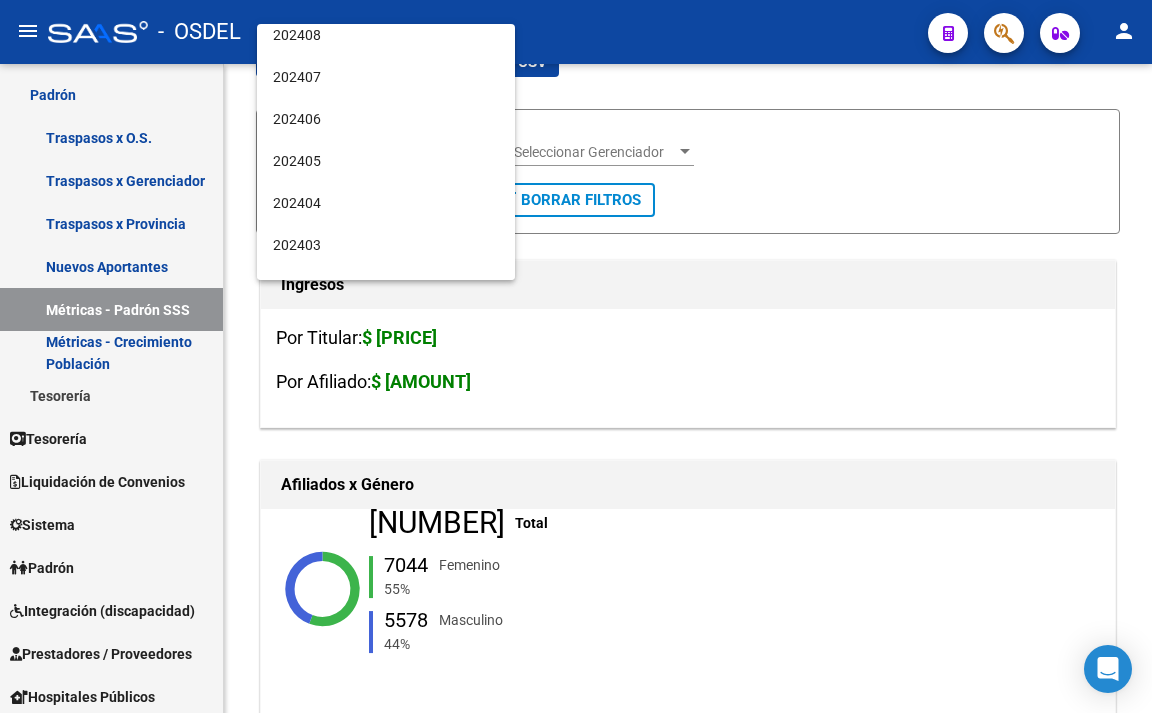 scroll, scrollTop: 471, scrollLeft: 0, axis: vertical 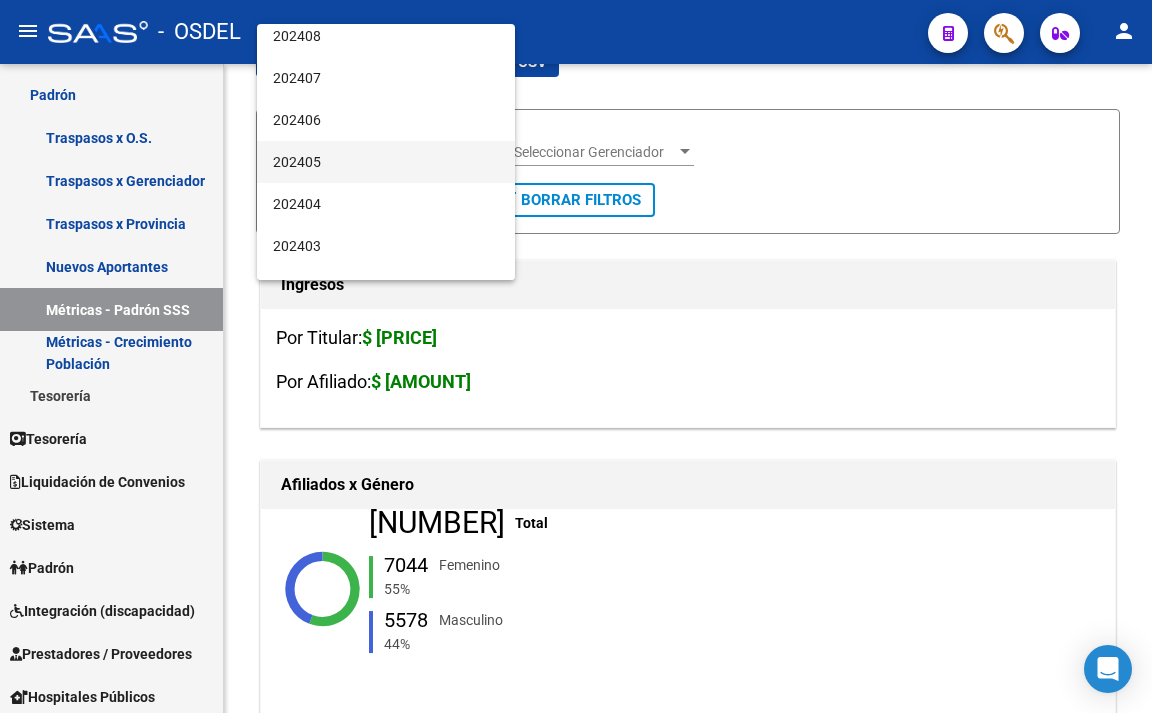 click on "202405" at bounding box center [386, 162] 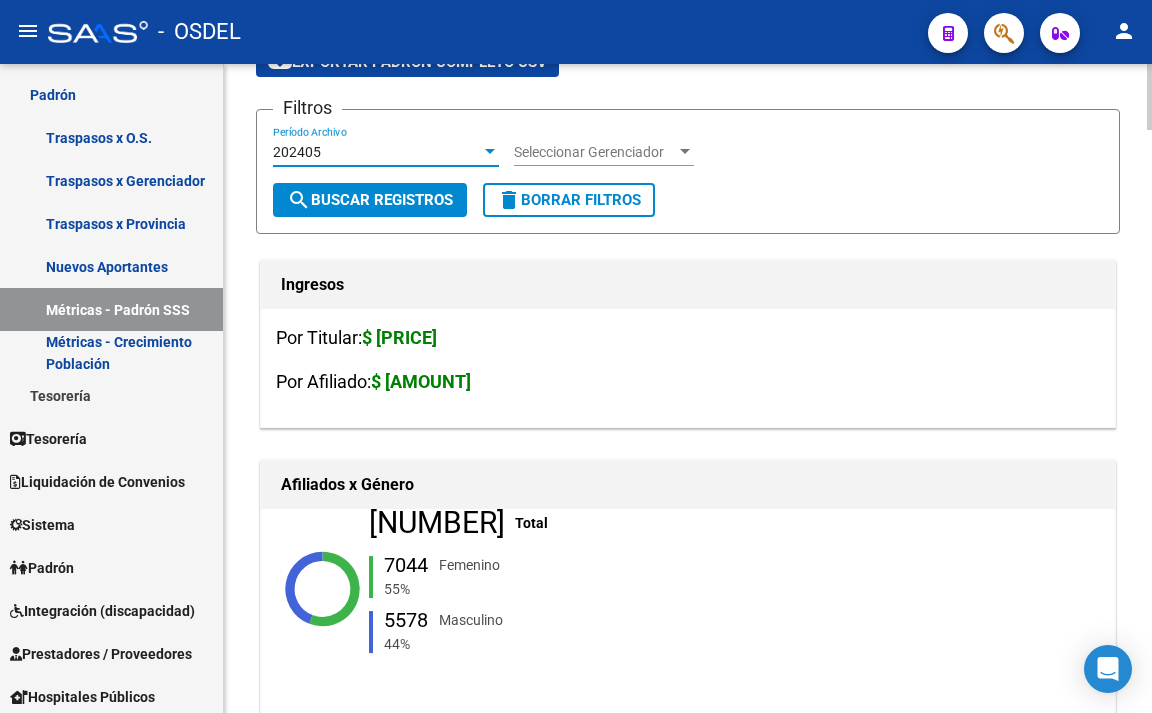 click on "search  Buscar Registros" 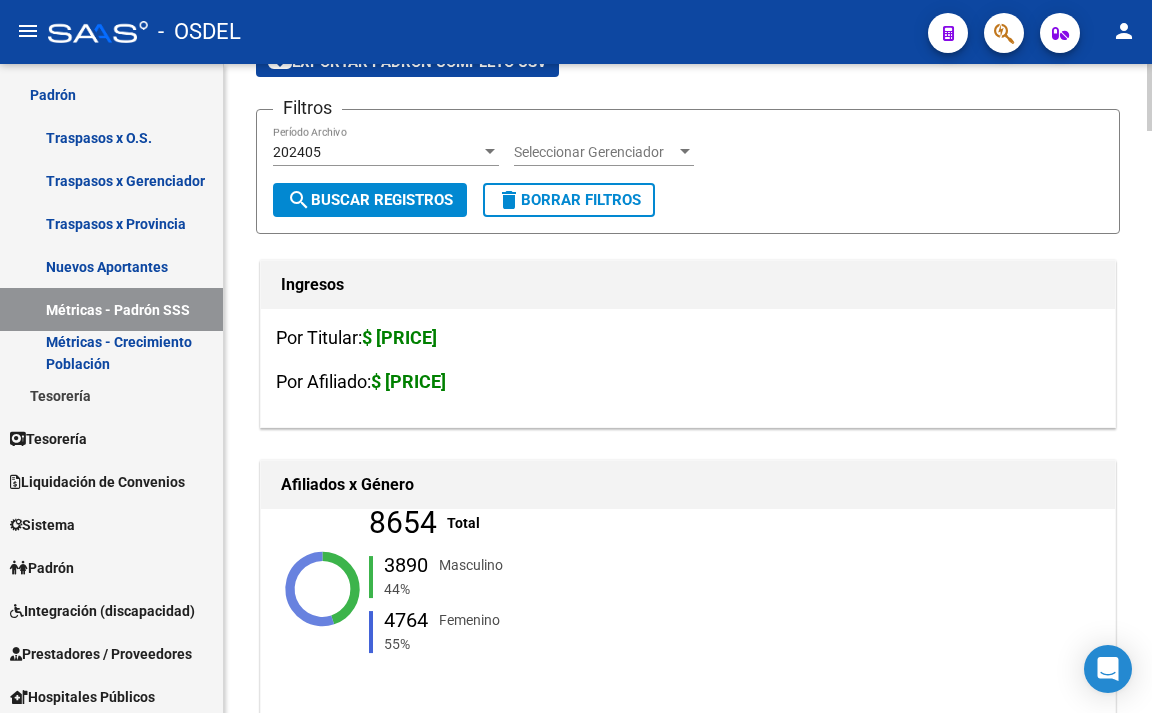 drag, startPoint x: 283, startPoint y: 480, endPoint x: 600, endPoint y: 637, distance: 353.7485 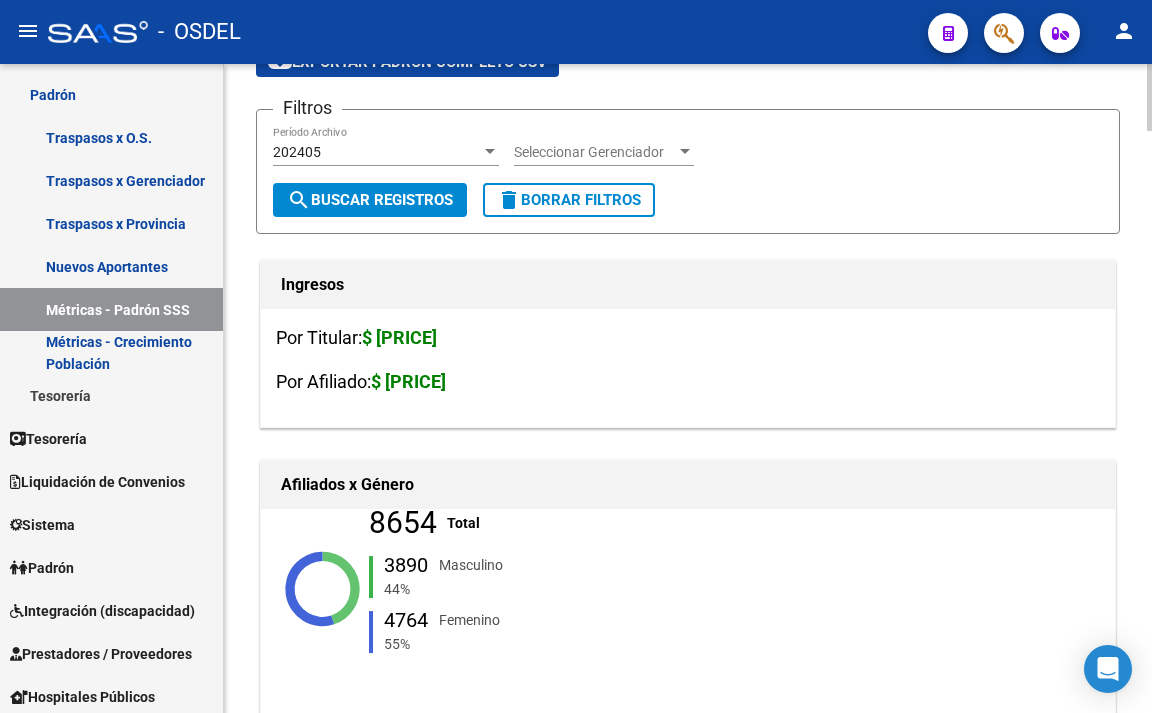 copy on "Afiliados x Género  8654   Total   3890  Masculino  44%   4764  Femenino  55%" 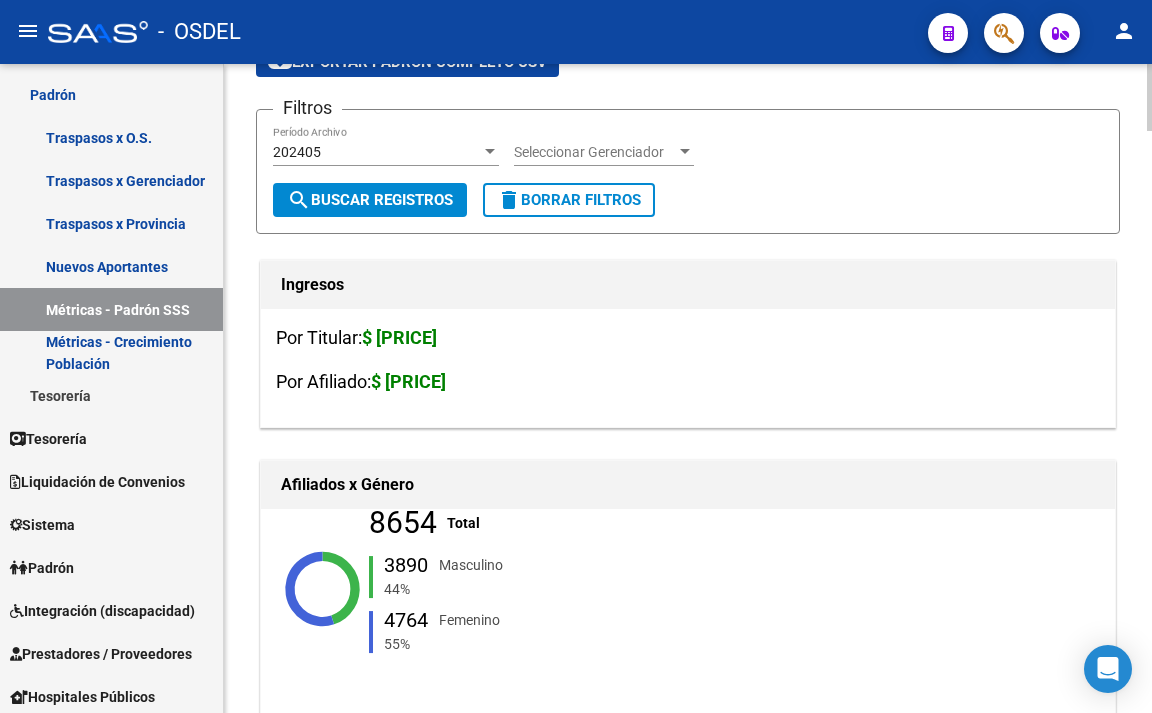 click on "8654   Total   3890  Masculino  44%   4764  Femenino  55%" 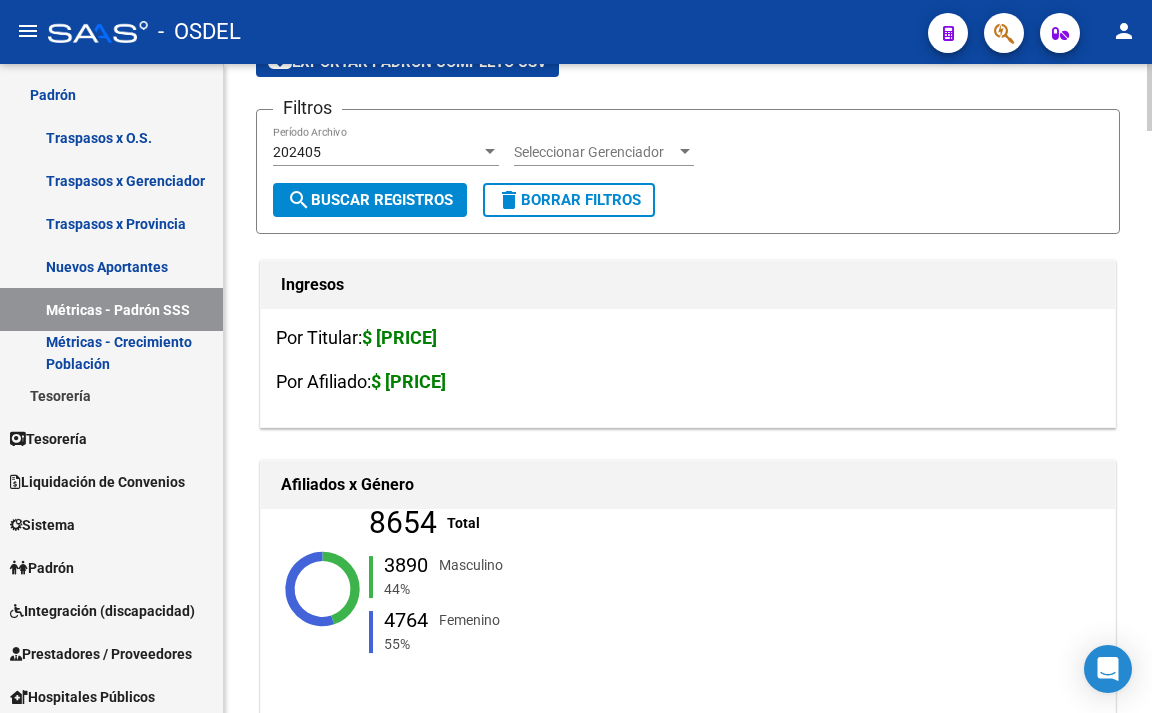 click at bounding box center (490, 152) 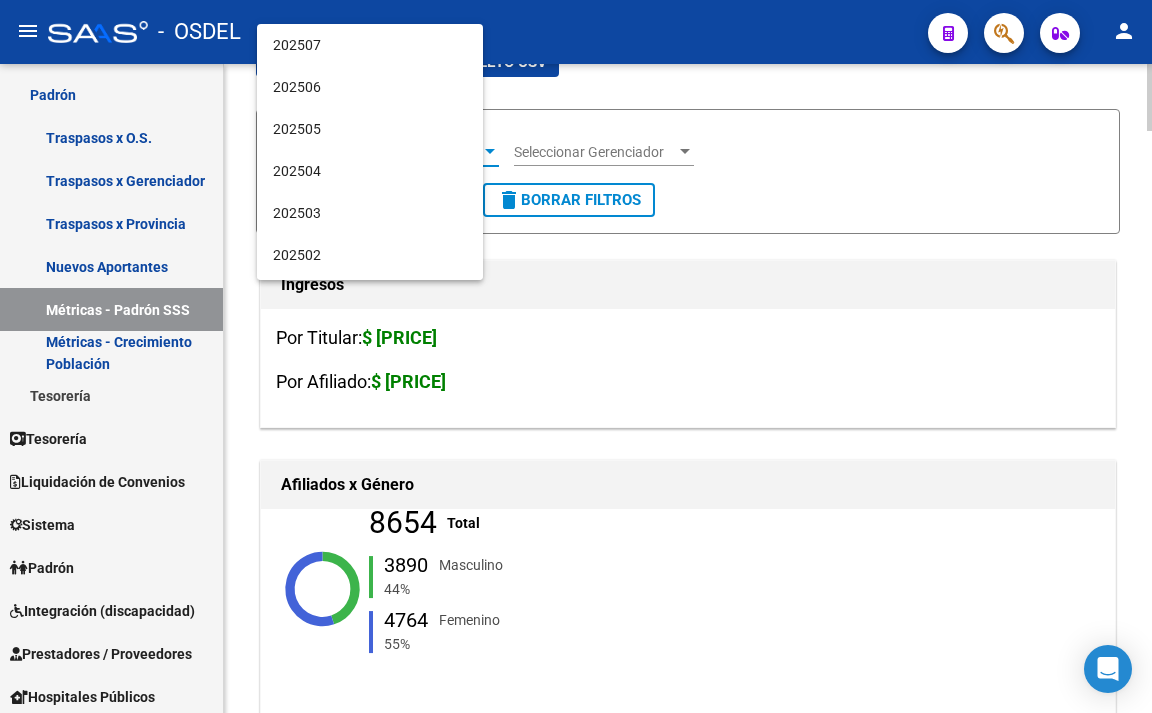 scroll, scrollTop: 481, scrollLeft: 0, axis: vertical 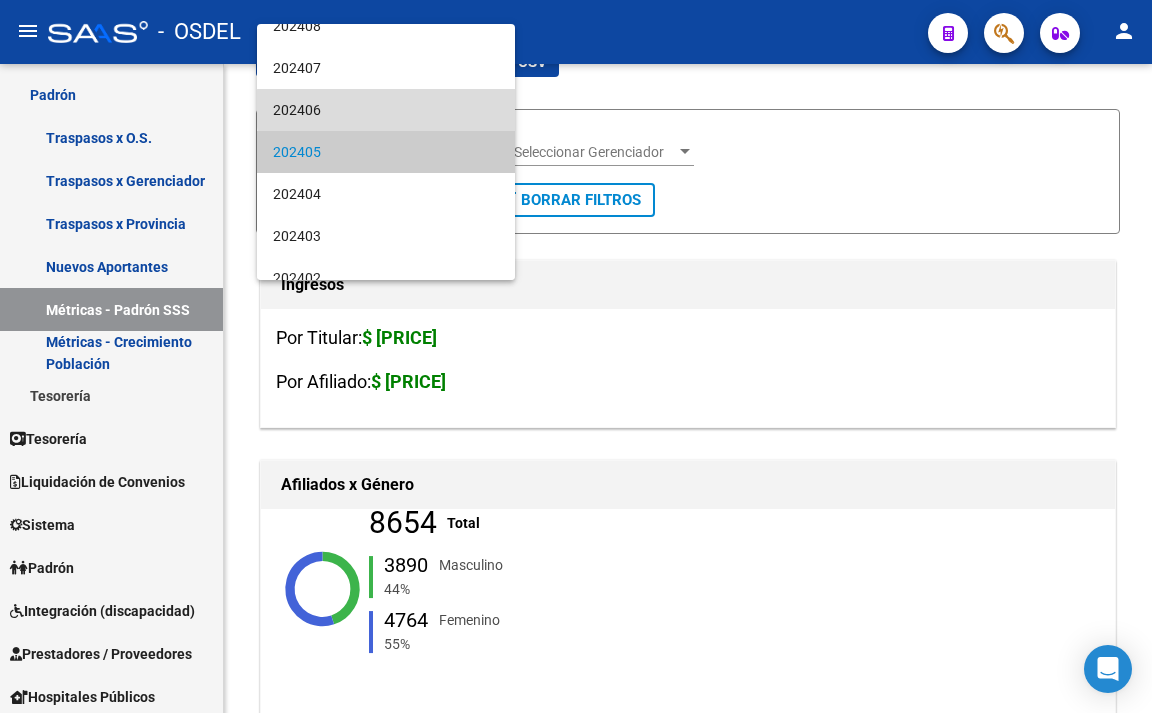 click on "202406" at bounding box center [386, 110] 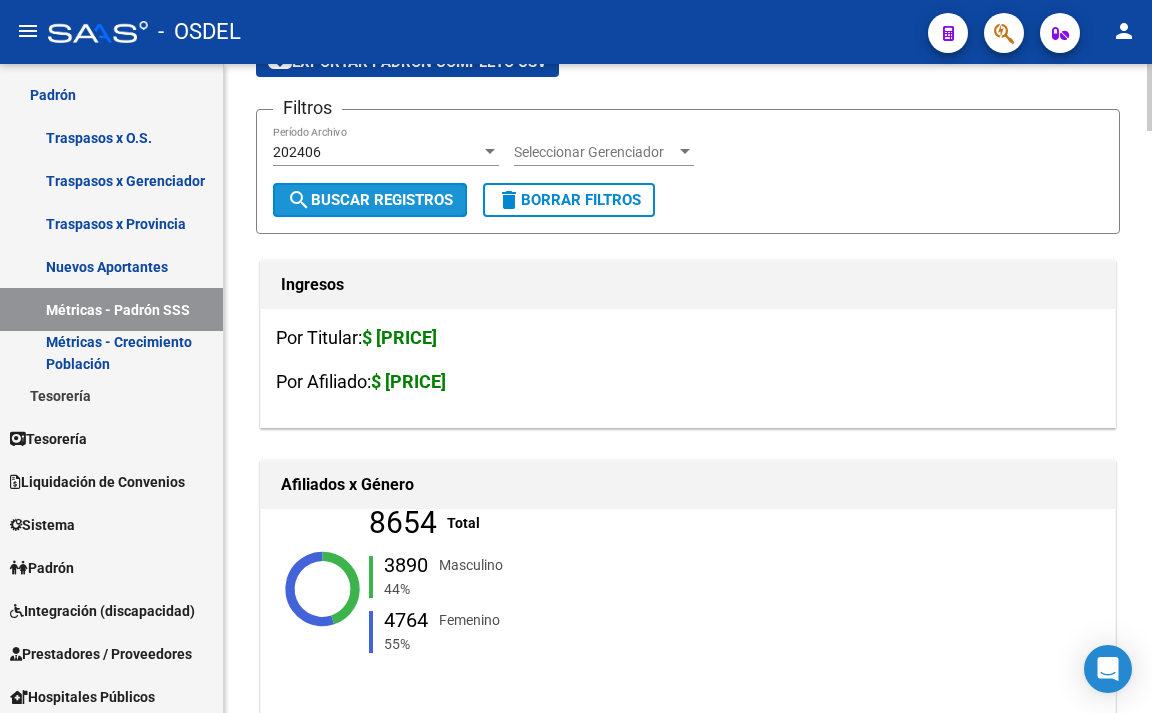 click on "search  Buscar Registros" 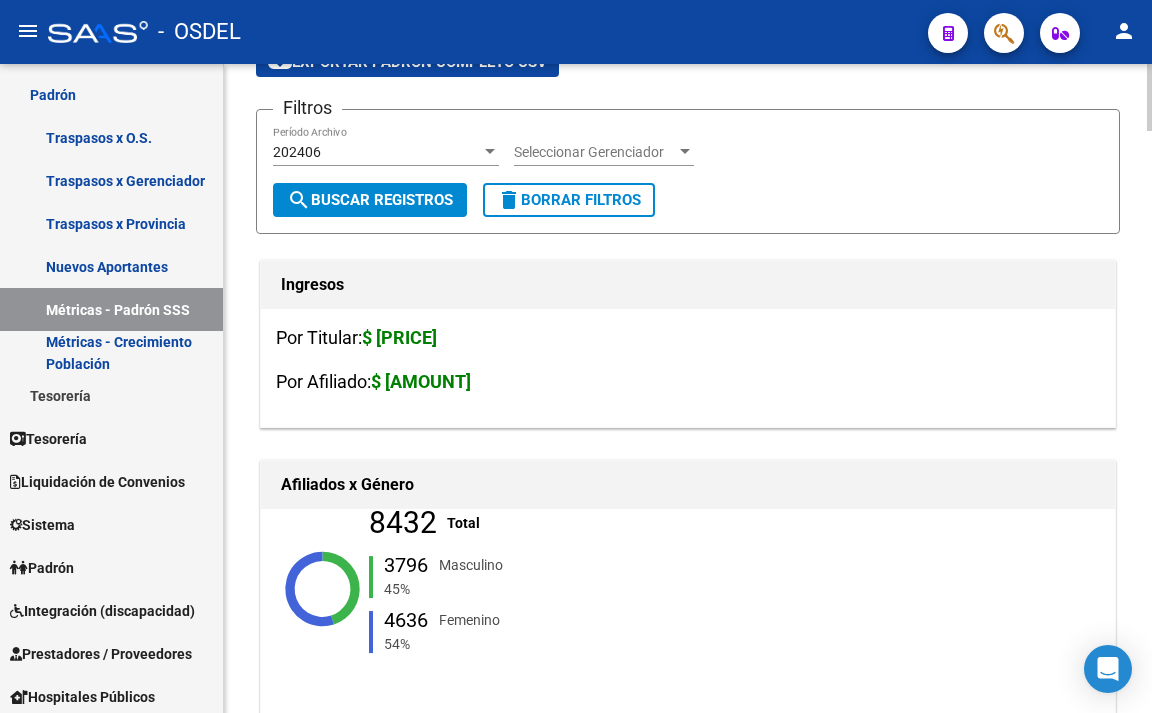 click on "202406" at bounding box center [377, 152] 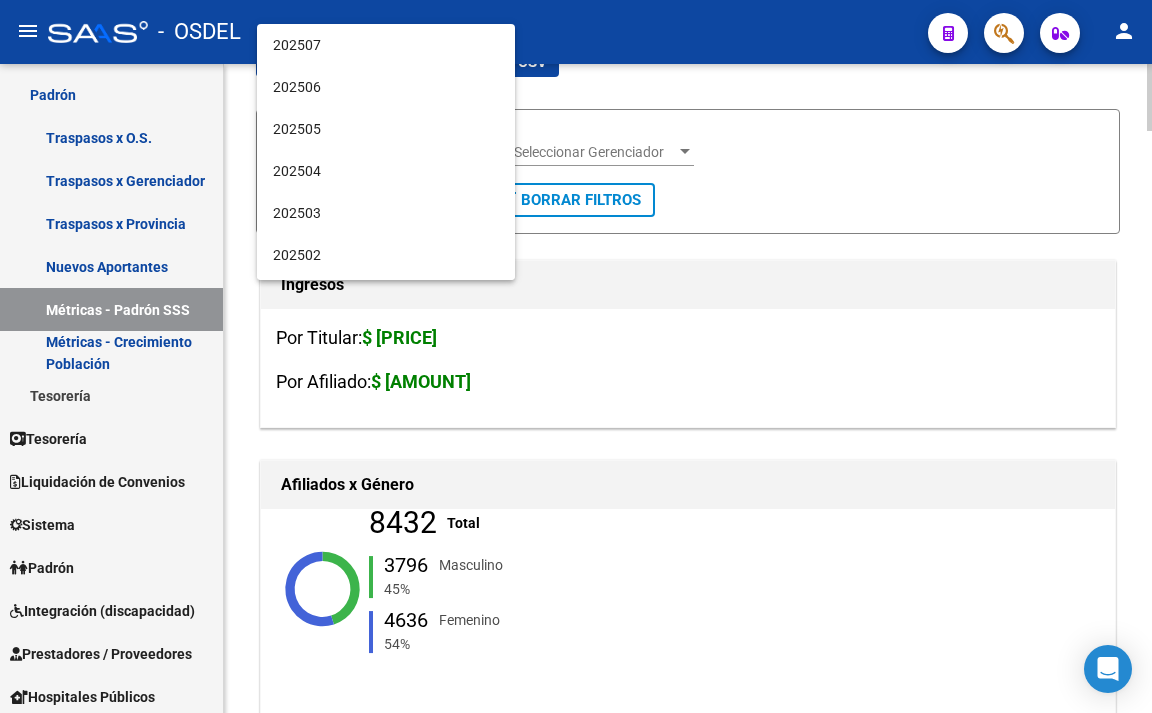 scroll, scrollTop: 439, scrollLeft: 0, axis: vertical 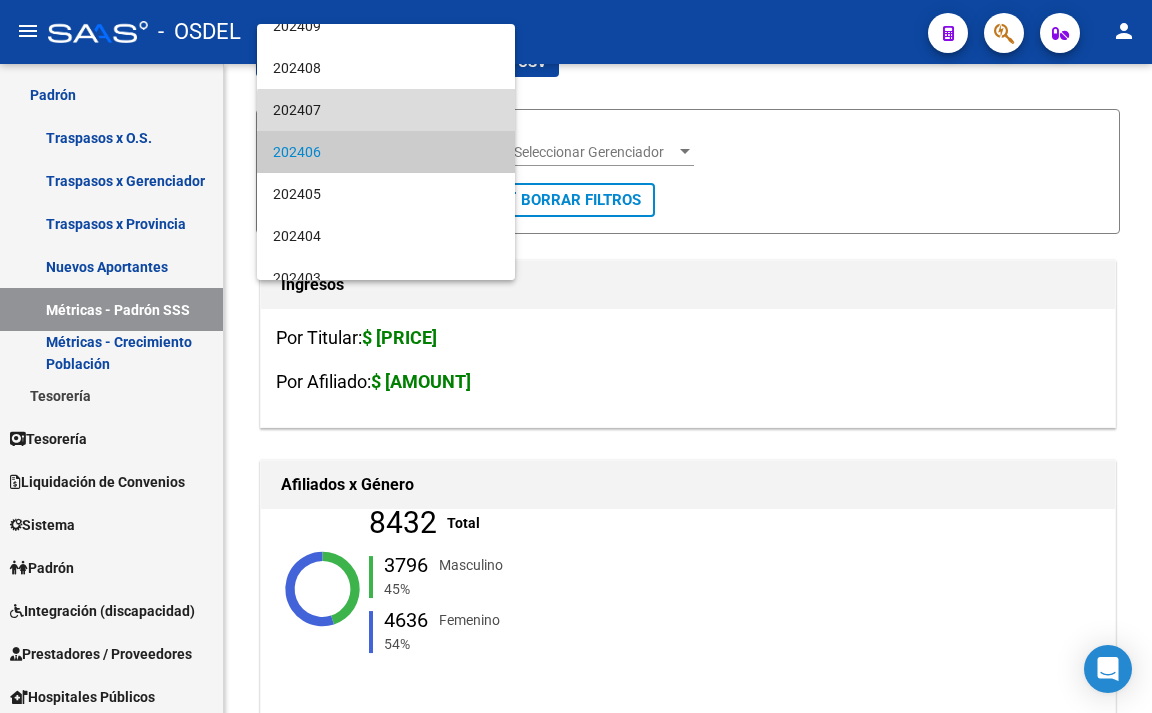 click on "202407" at bounding box center [386, 110] 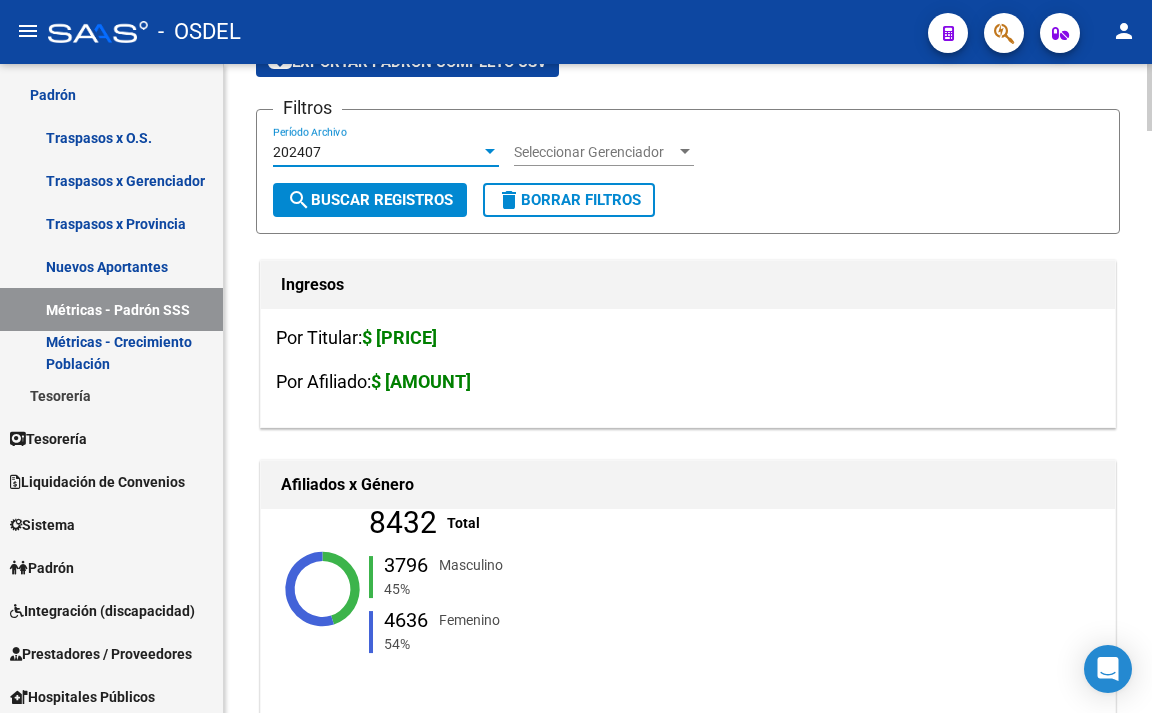 click on "search  Buscar Registros" 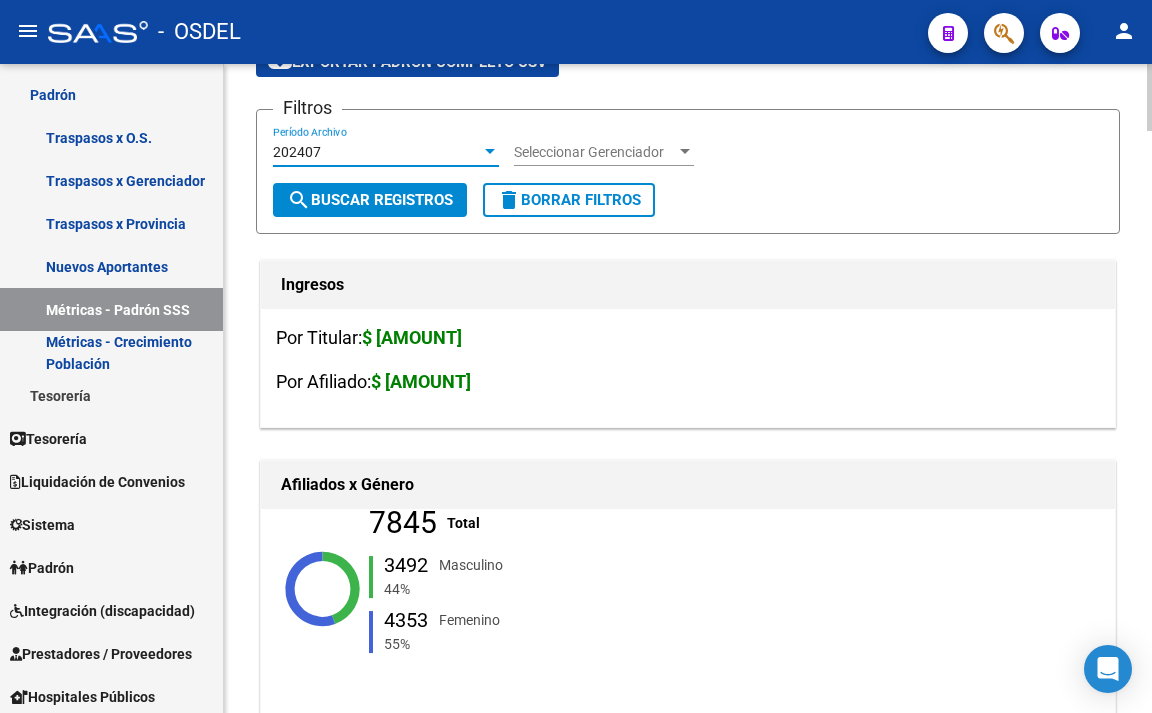 click on "202407" at bounding box center (377, 152) 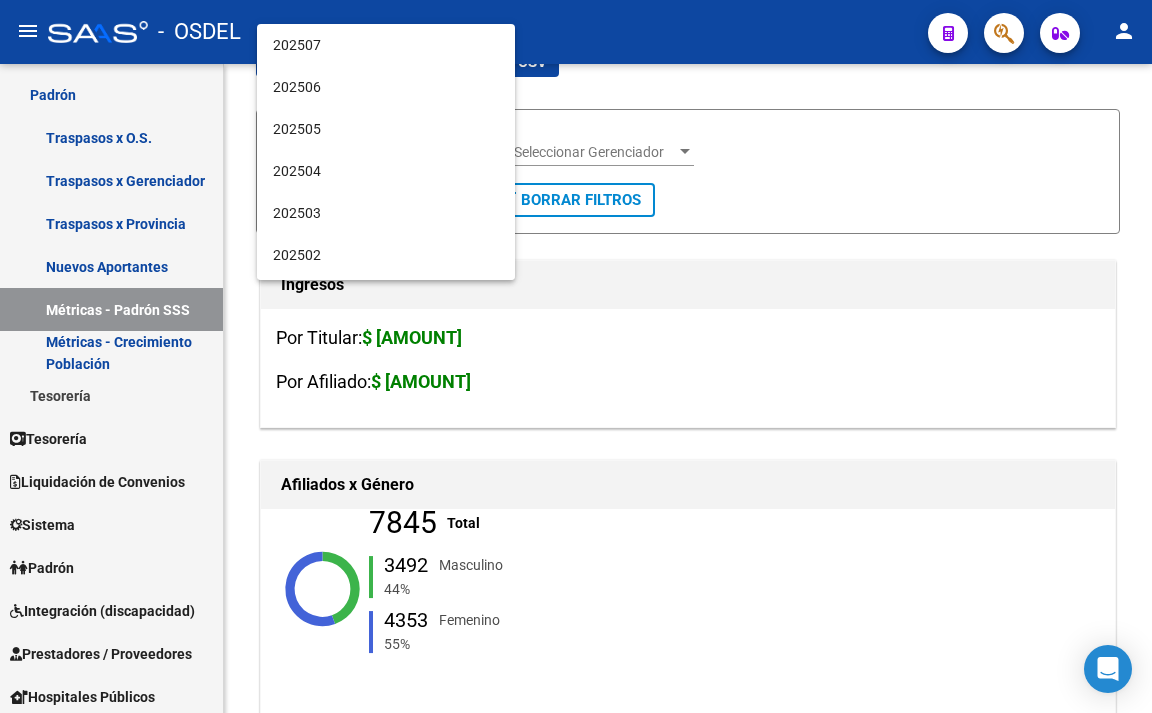 scroll, scrollTop: 397, scrollLeft: 0, axis: vertical 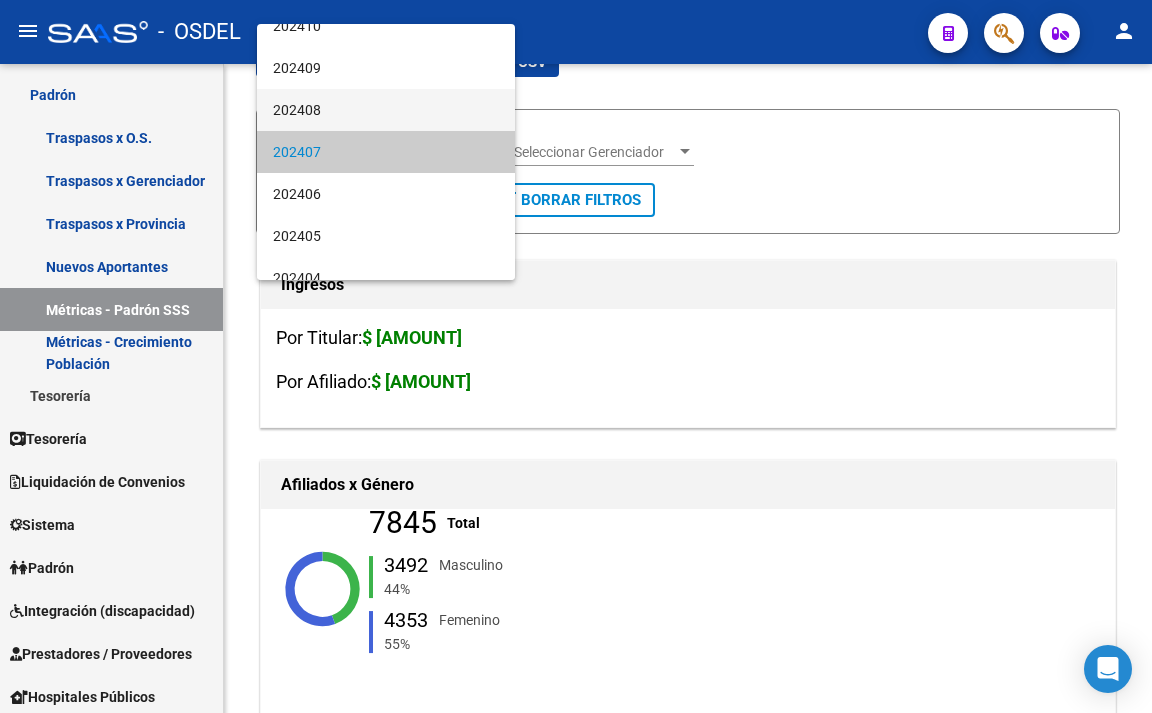 click on "202408" at bounding box center (386, 110) 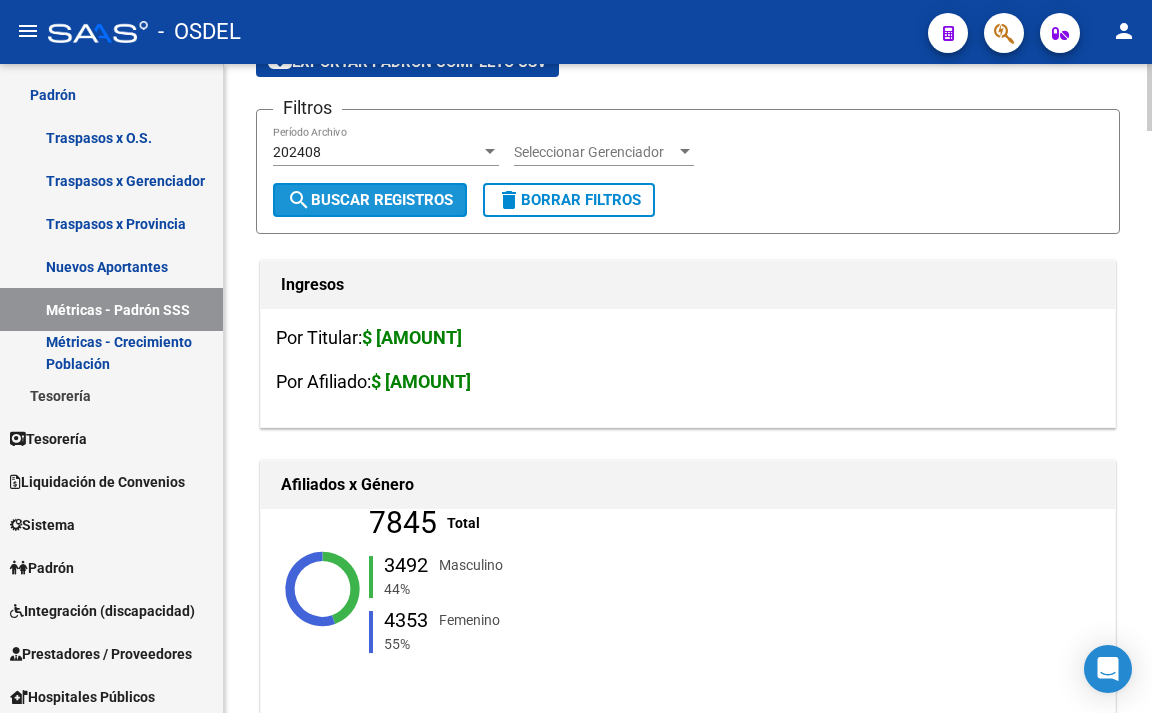 click on "search  Buscar Registros" 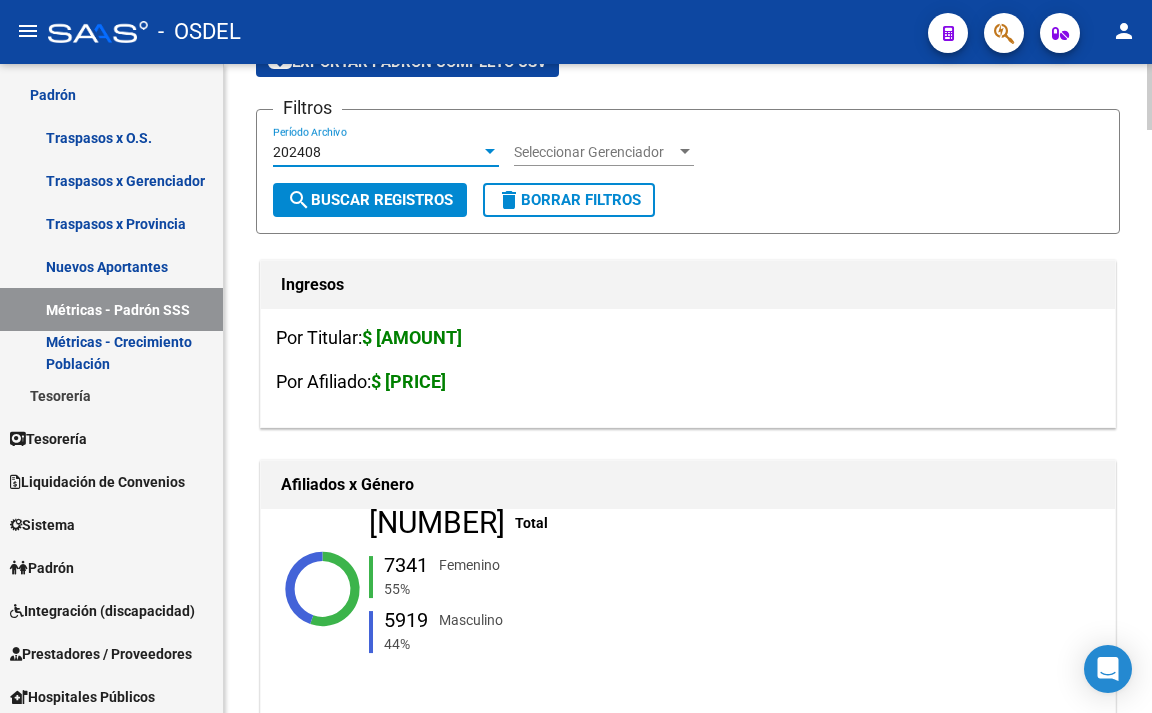 click on "202408" at bounding box center [377, 152] 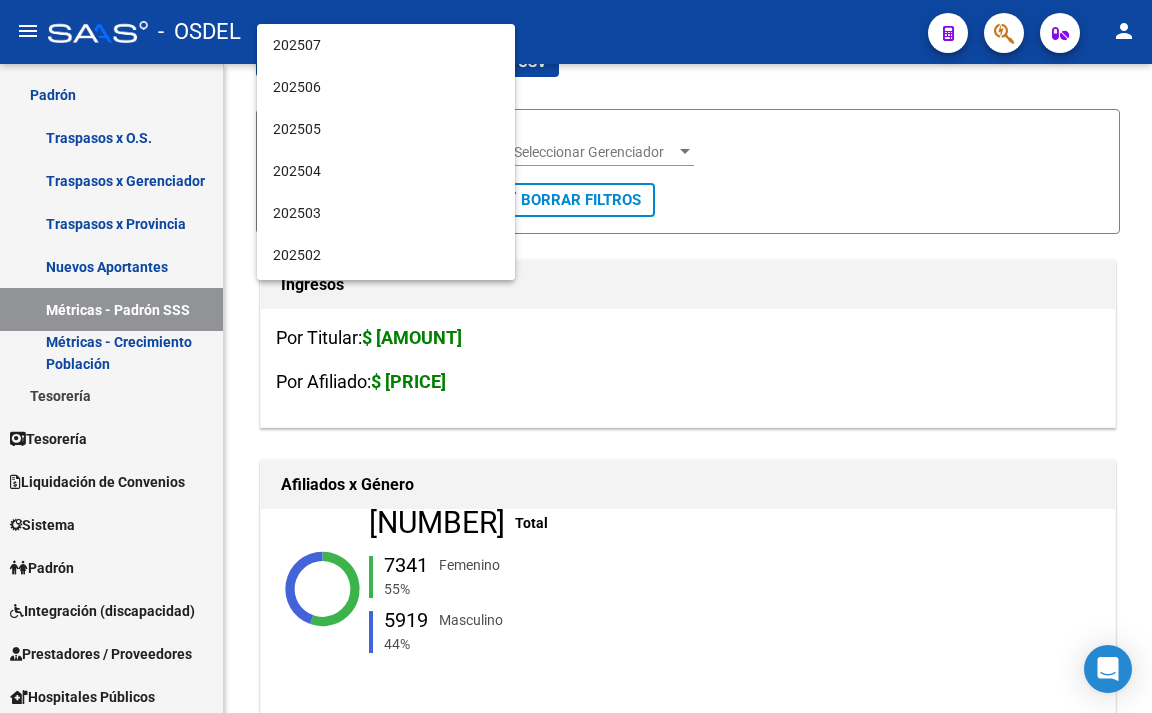 scroll, scrollTop: 355, scrollLeft: 0, axis: vertical 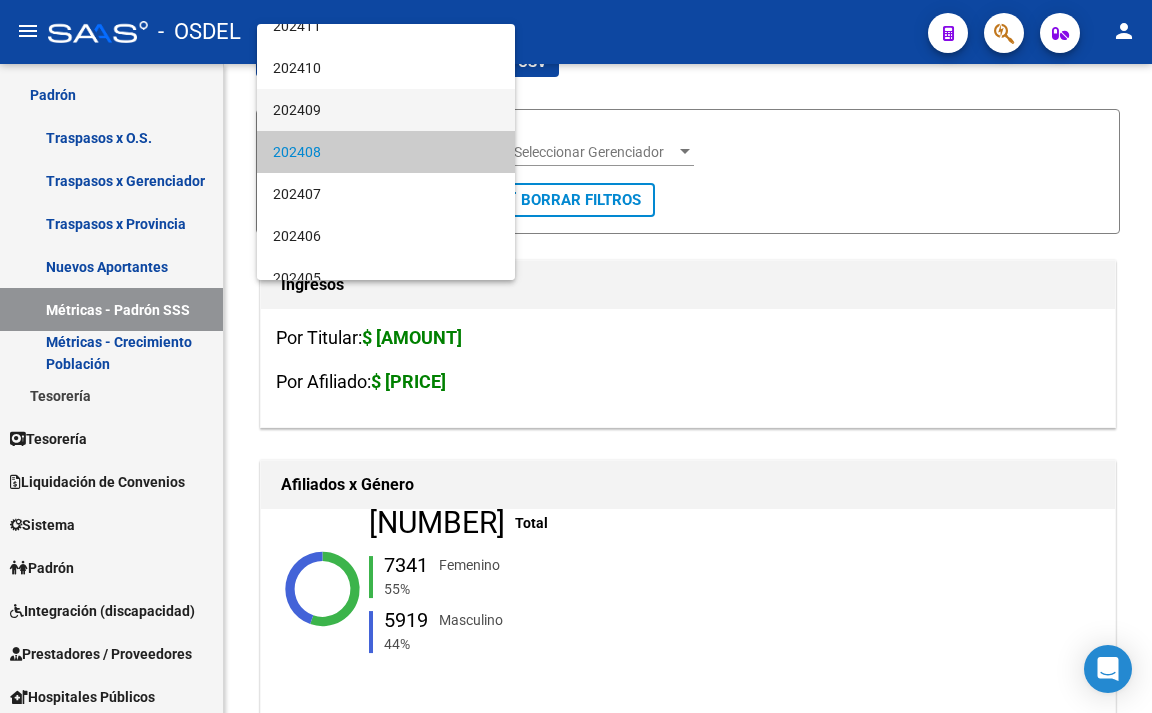 click on "202409" at bounding box center [386, 110] 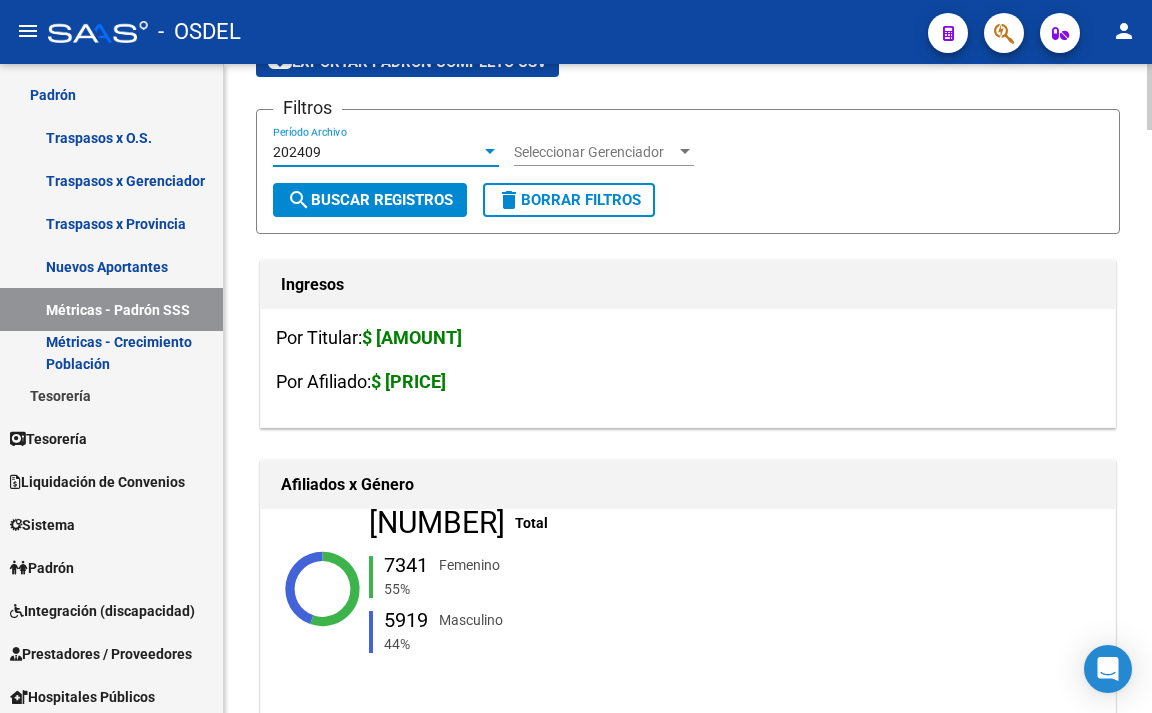 click on "search  Buscar Registros" 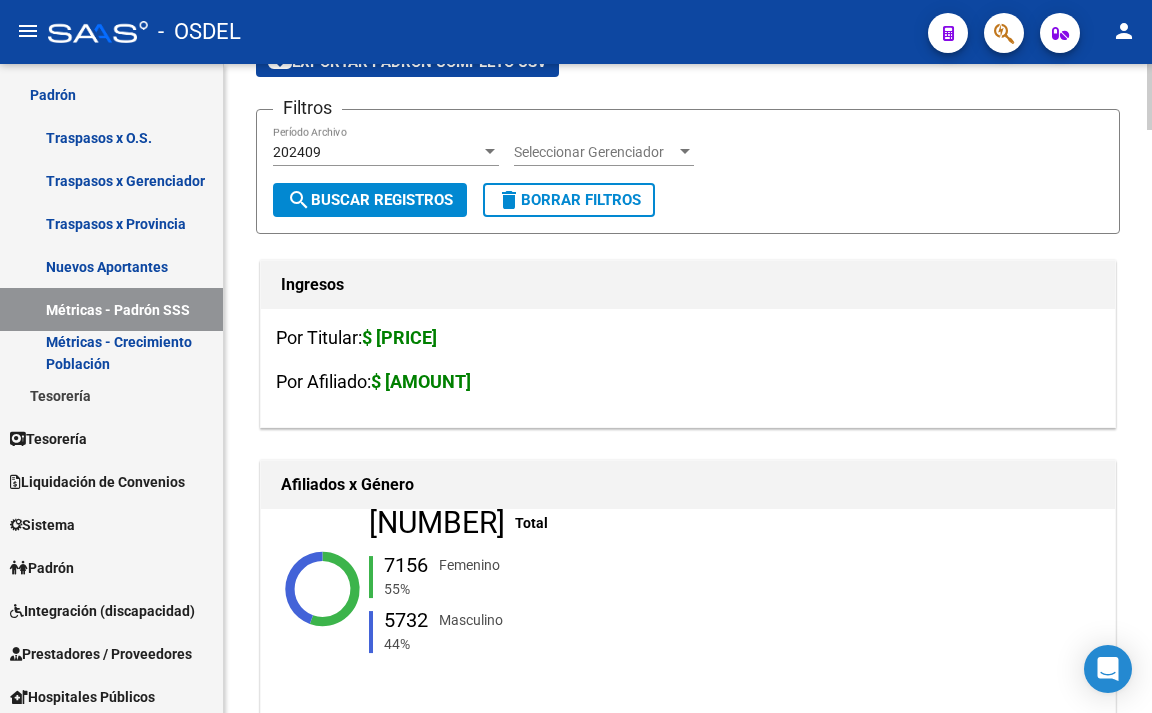 click on "202409 Período Archivo" 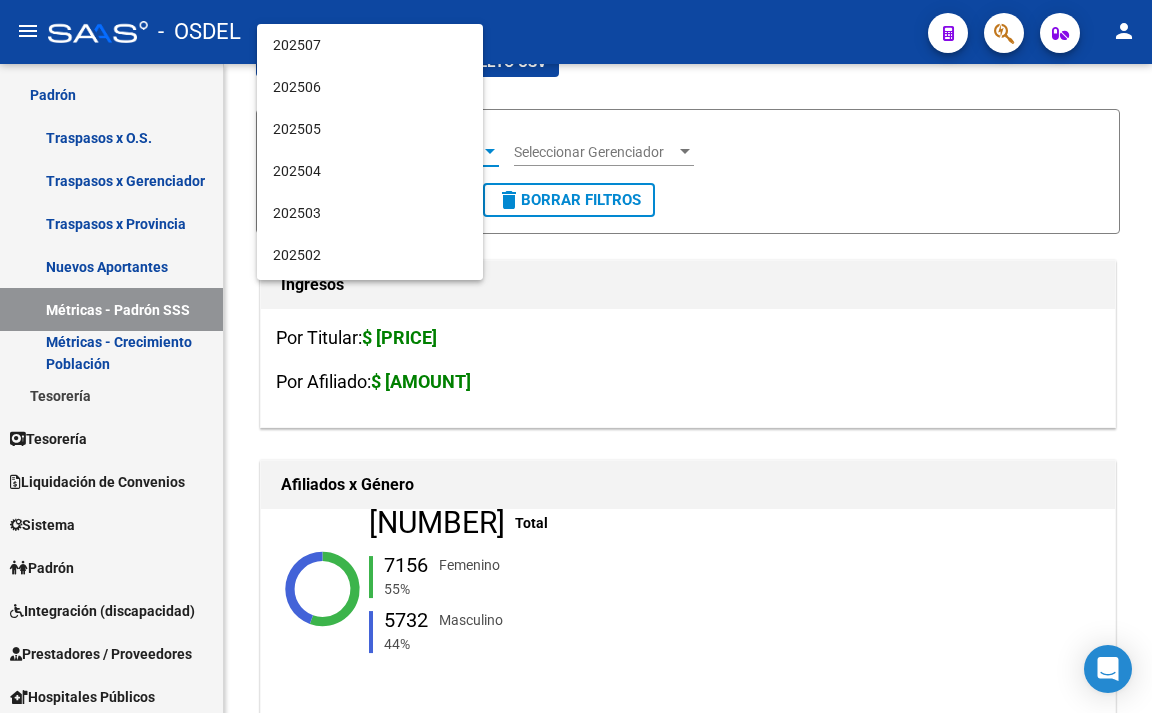 scroll, scrollTop: 313, scrollLeft: 0, axis: vertical 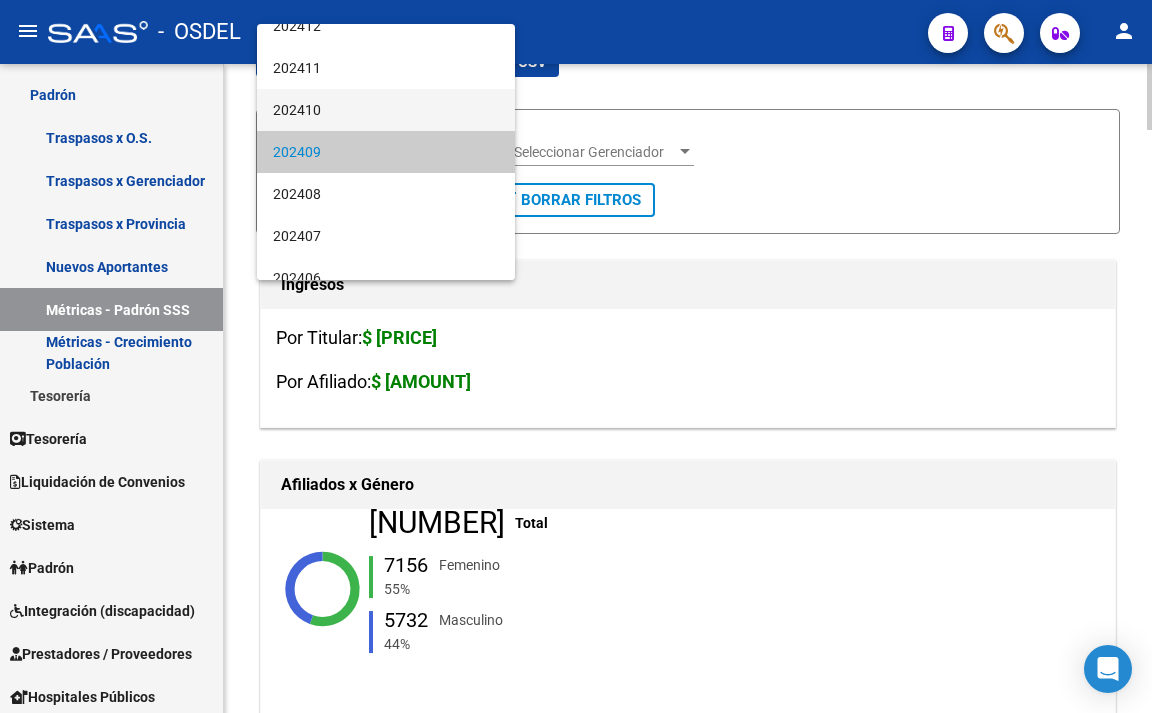 click on "202410" at bounding box center (386, 110) 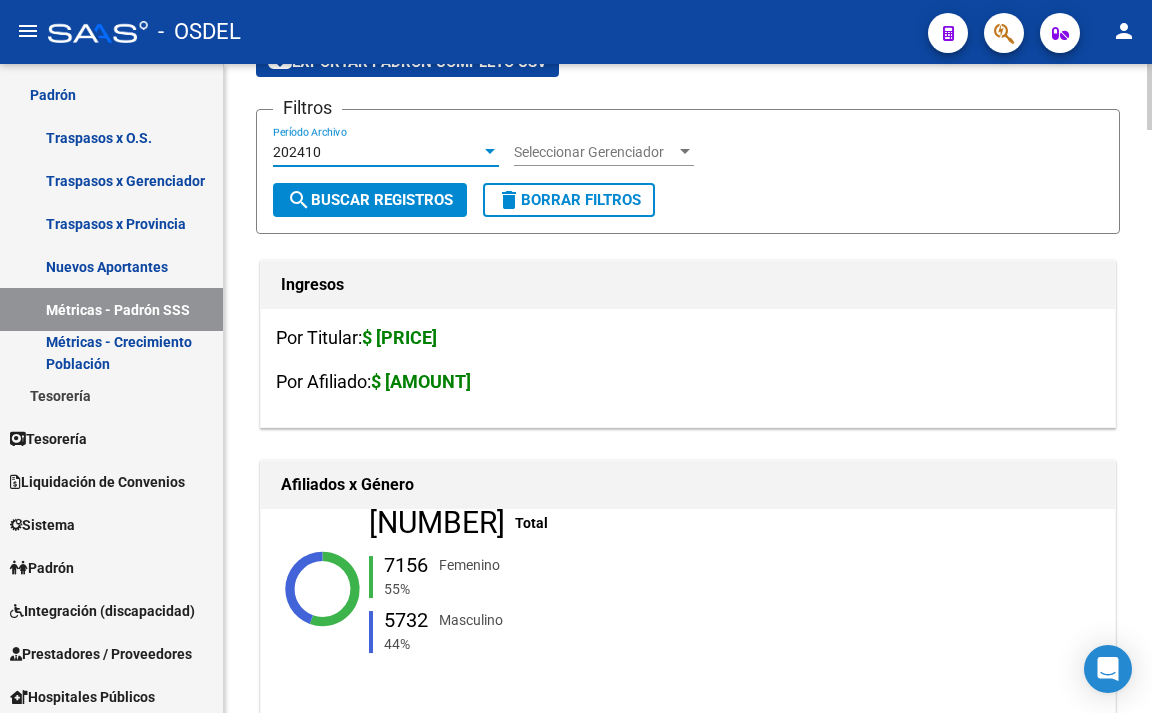 click on "search  Buscar Registros" 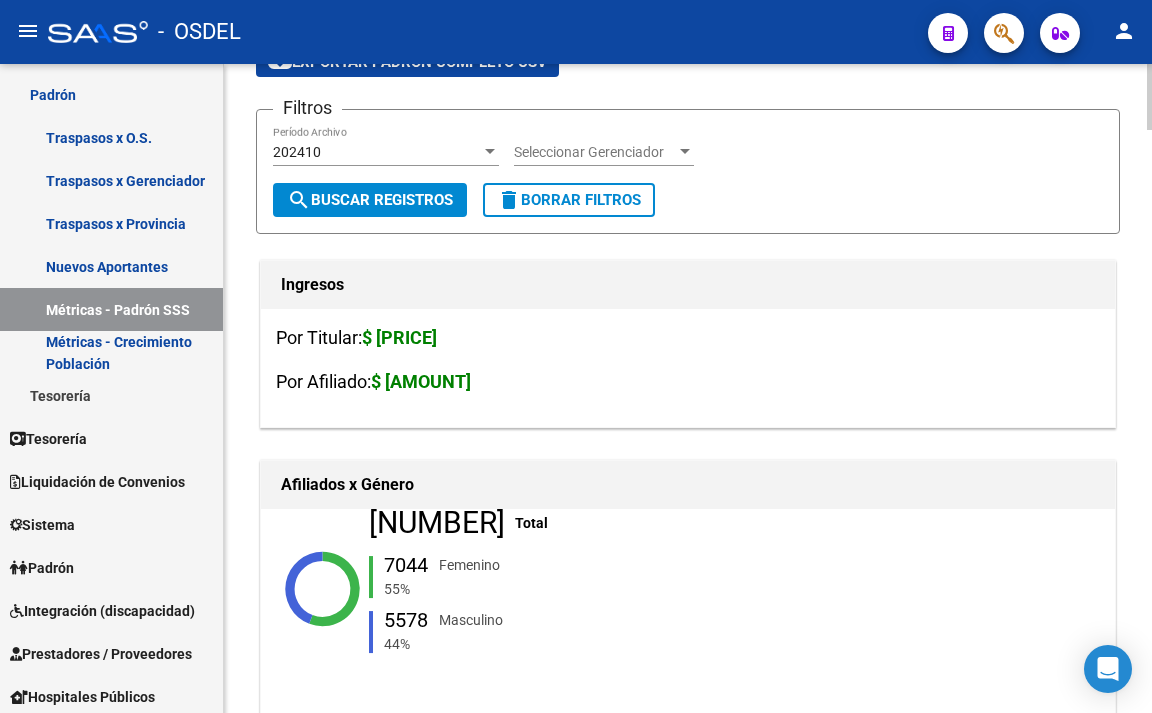 click on "202410" at bounding box center (386, 152) 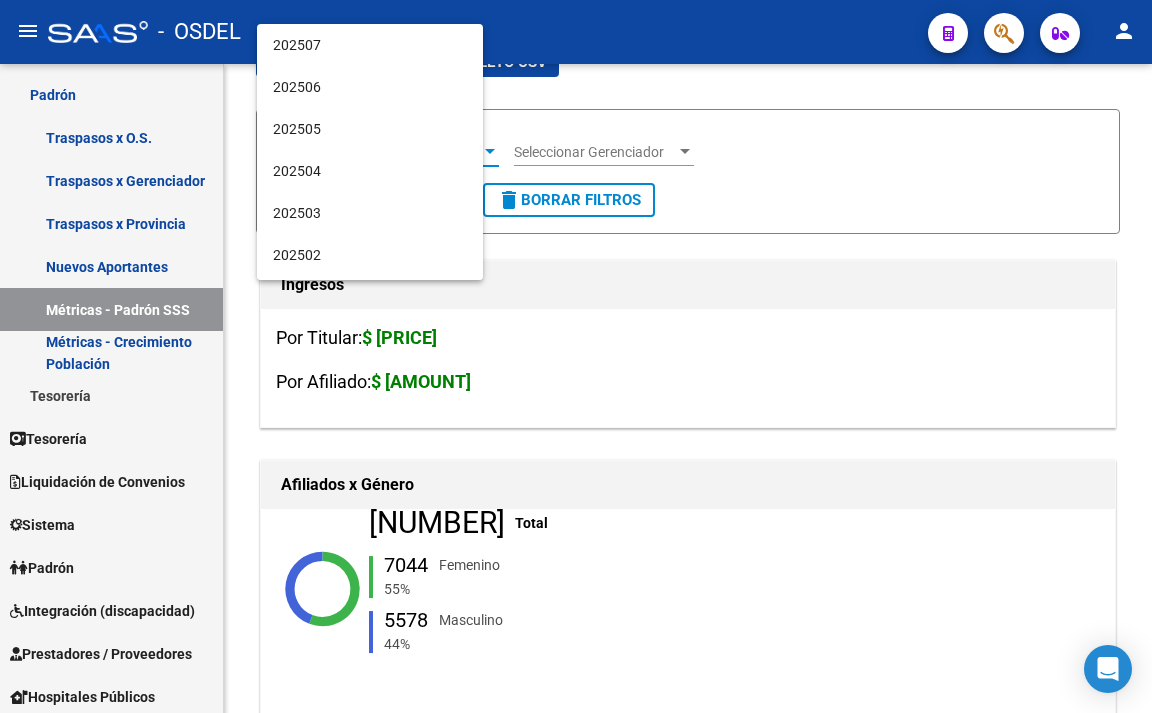 scroll, scrollTop: 271, scrollLeft: 0, axis: vertical 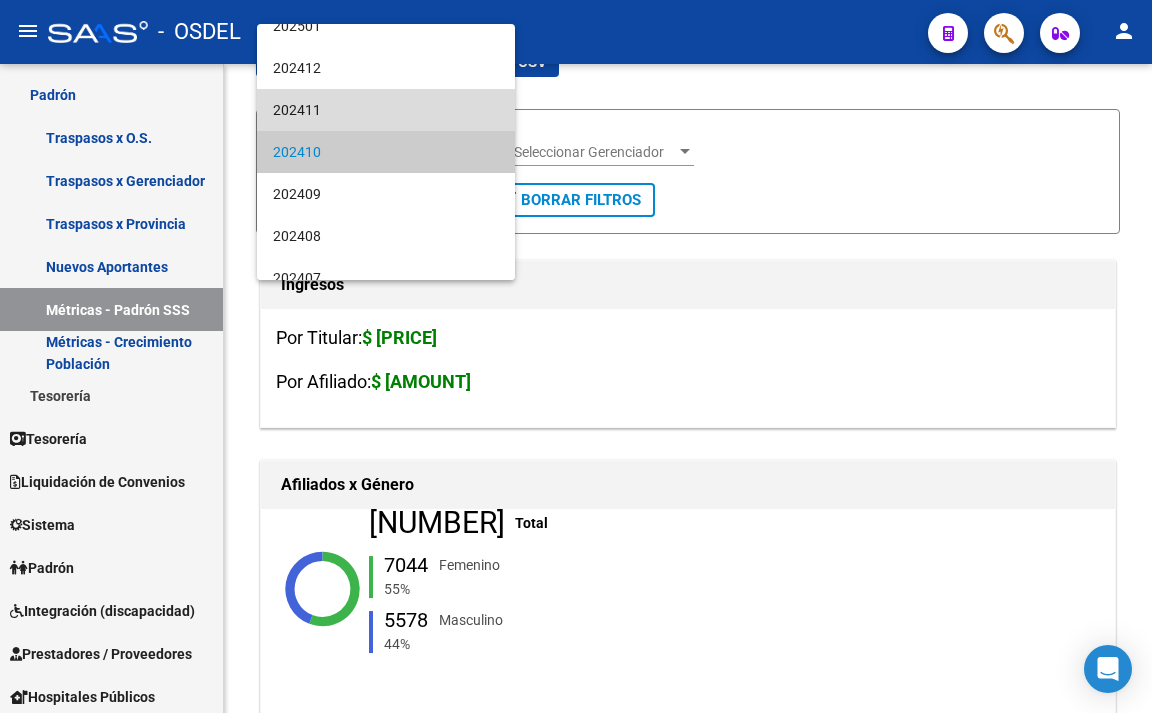 click on "202411" at bounding box center (386, 110) 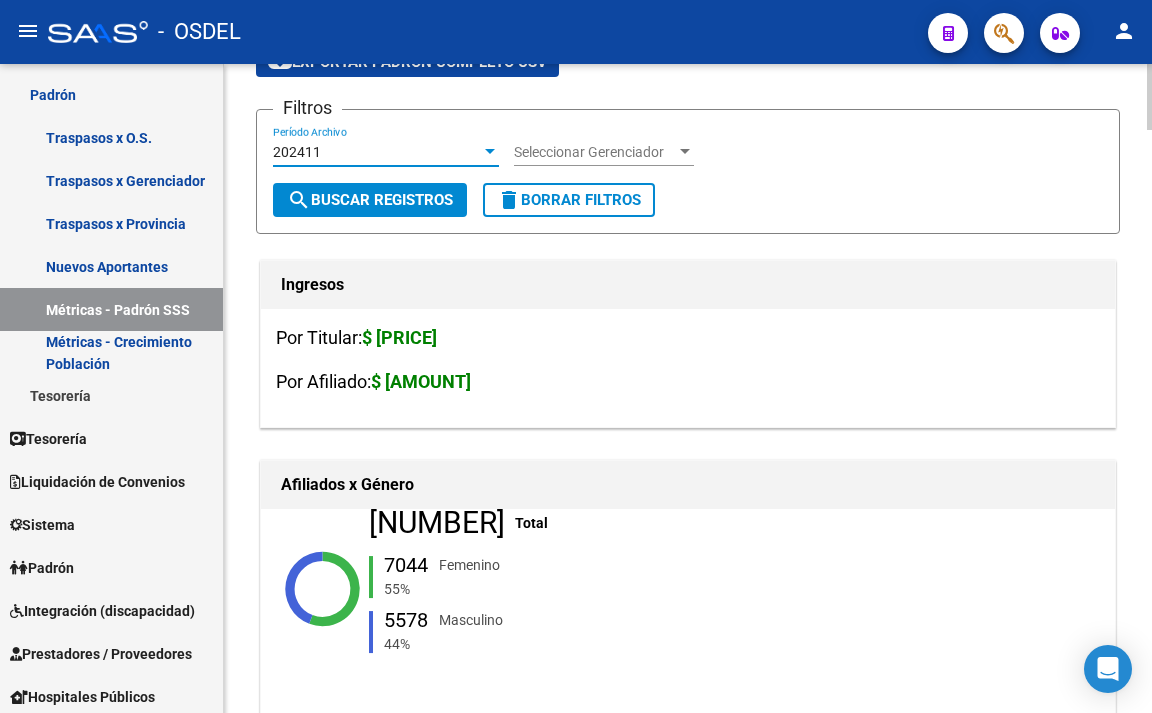 click on "search  Buscar Registros" 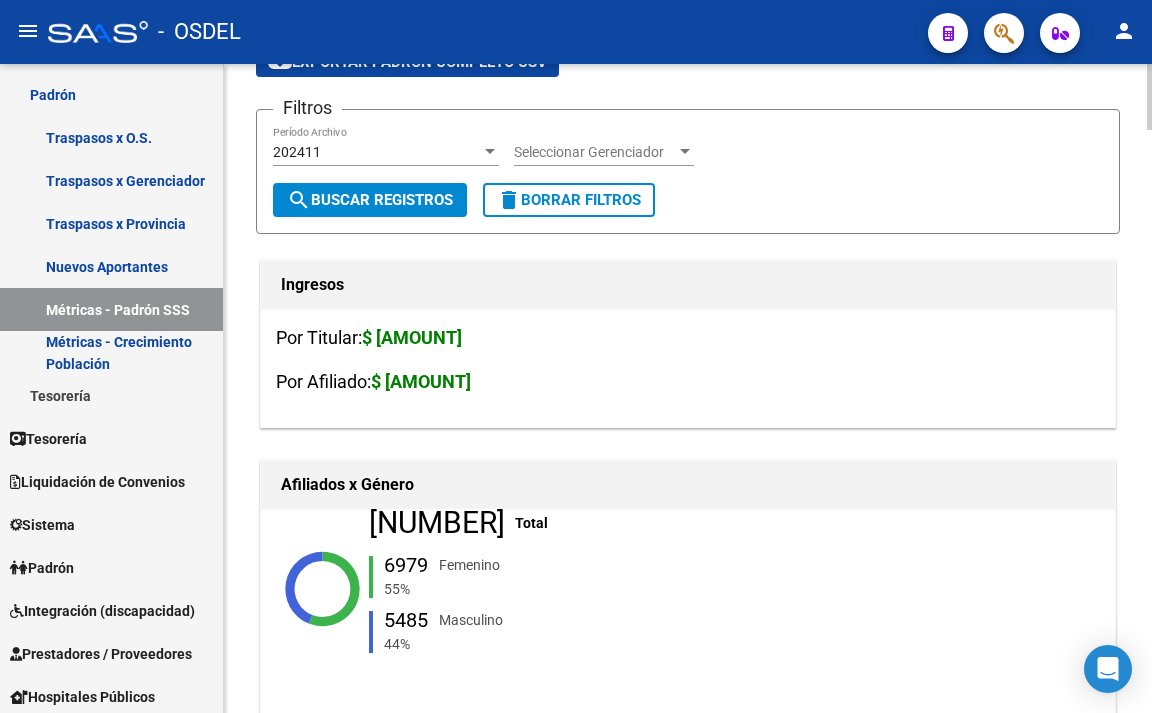 click on "202411" at bounding box center (377, 152) 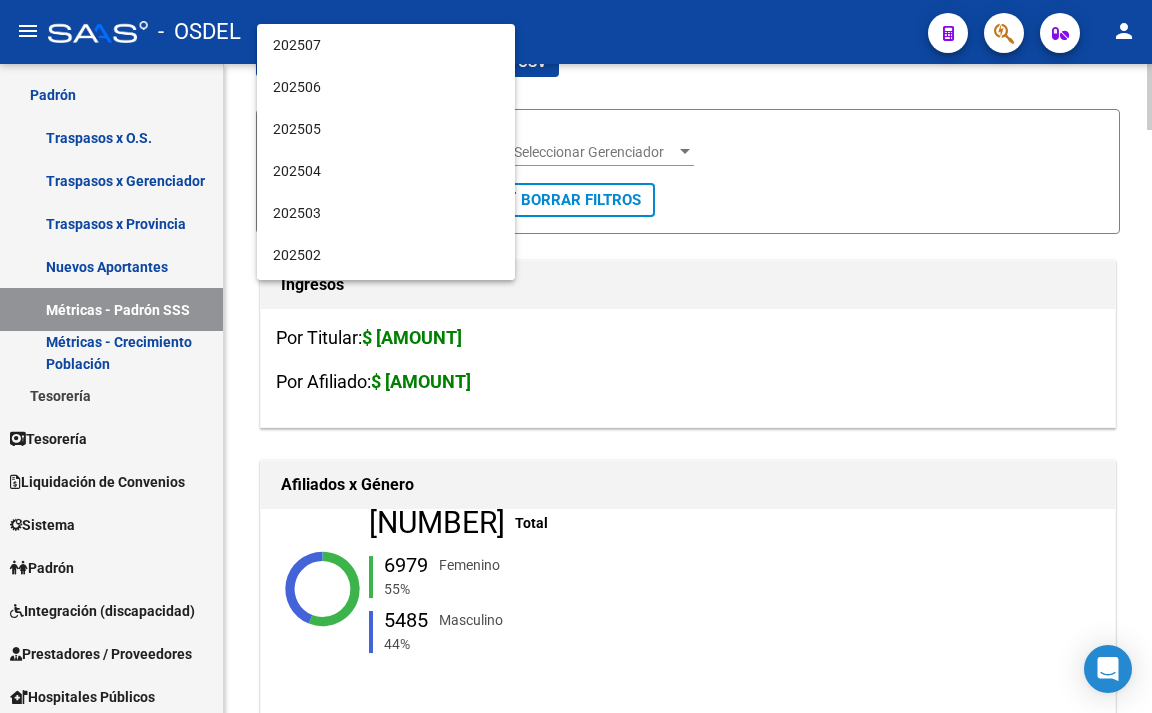scroll, scrollTop: 229, scrollLeft: 0, axis: vertical 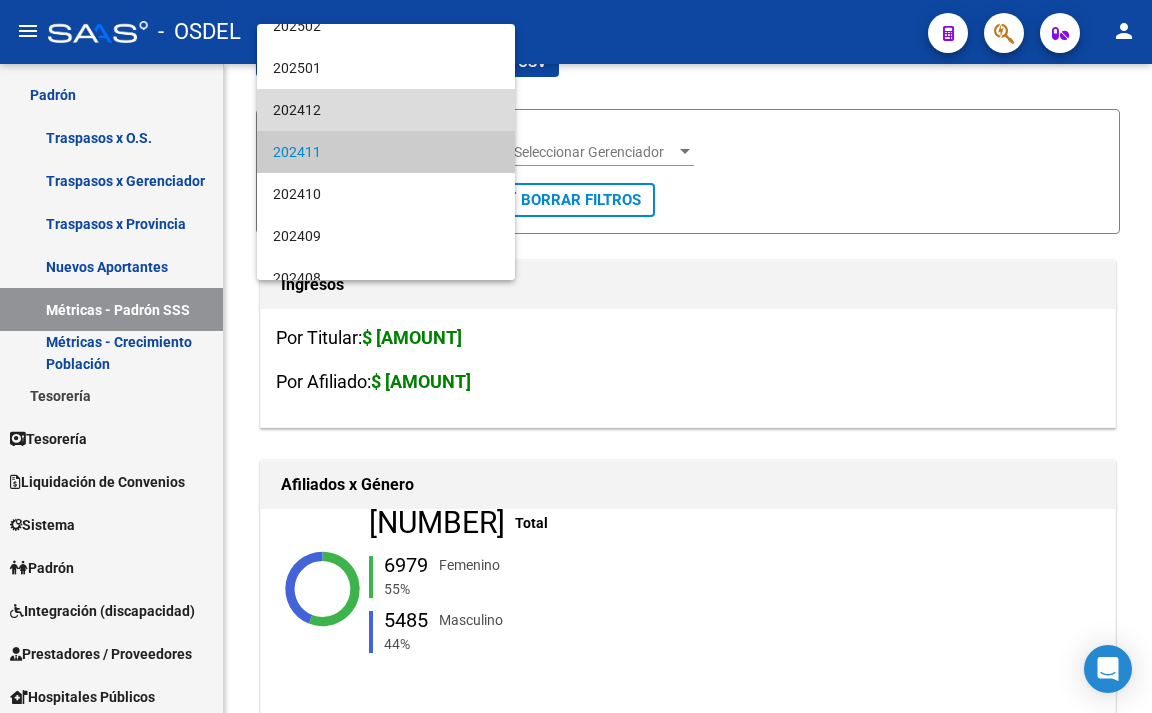 click on "202412" at bounding box center [386, 110] 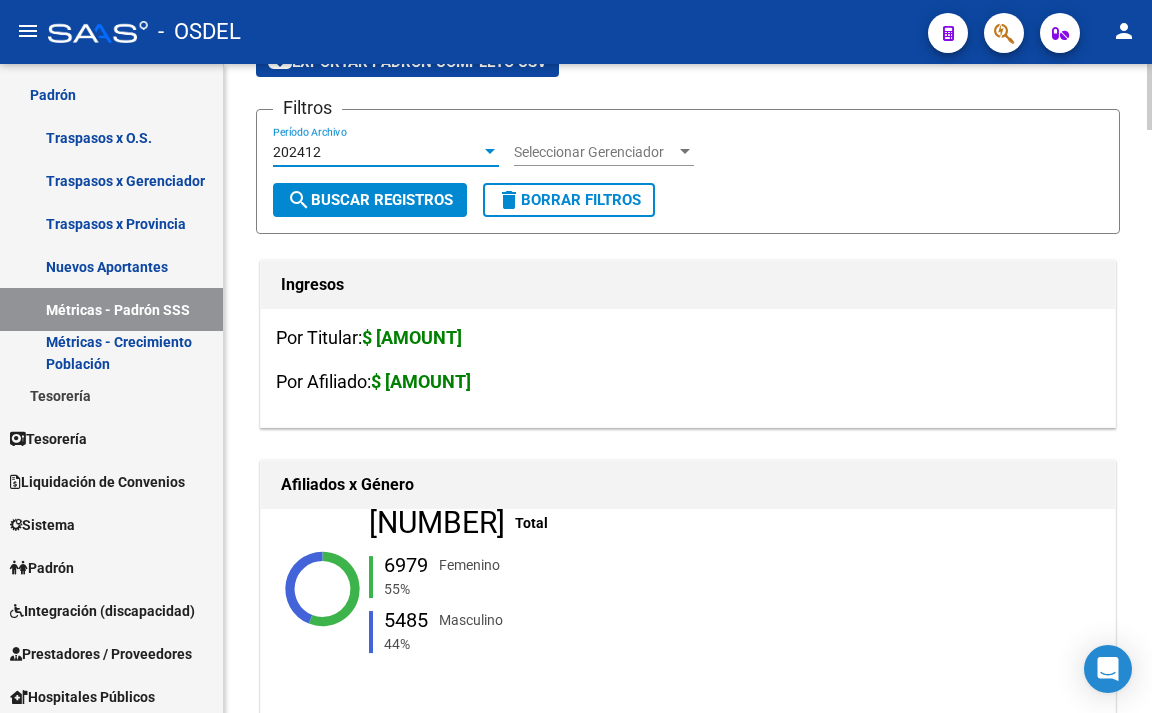 click on "search  Buscar Registros" 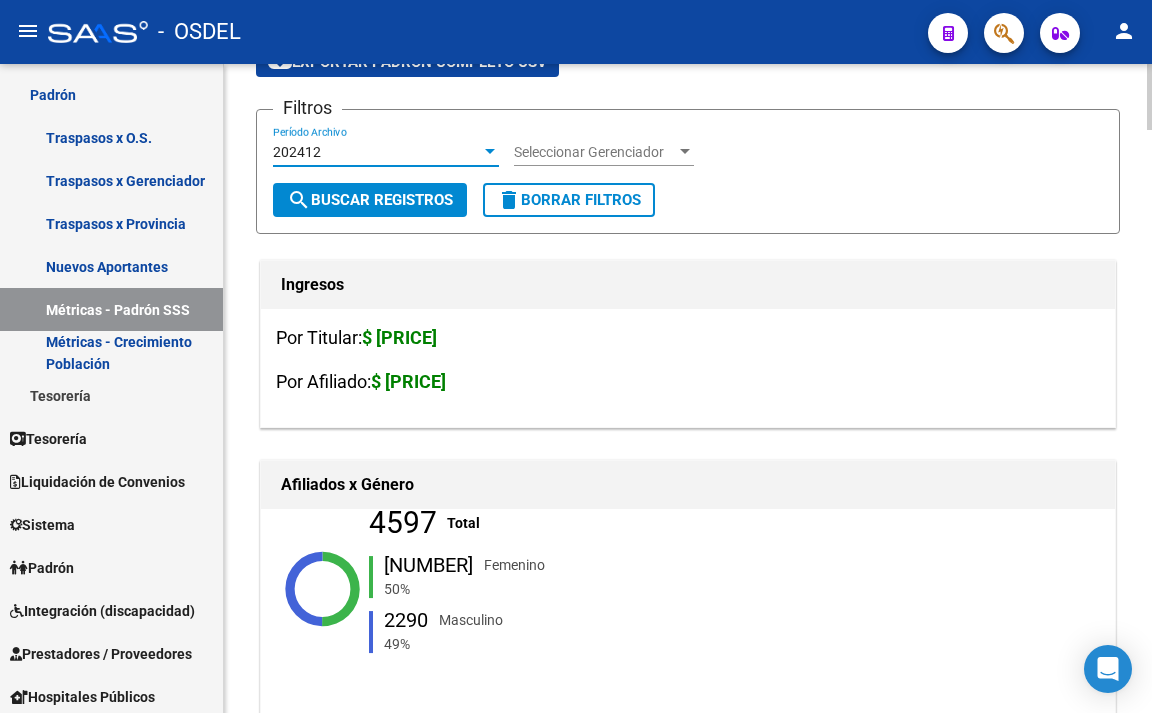 click on "202412" at bounding box center (377, 152) 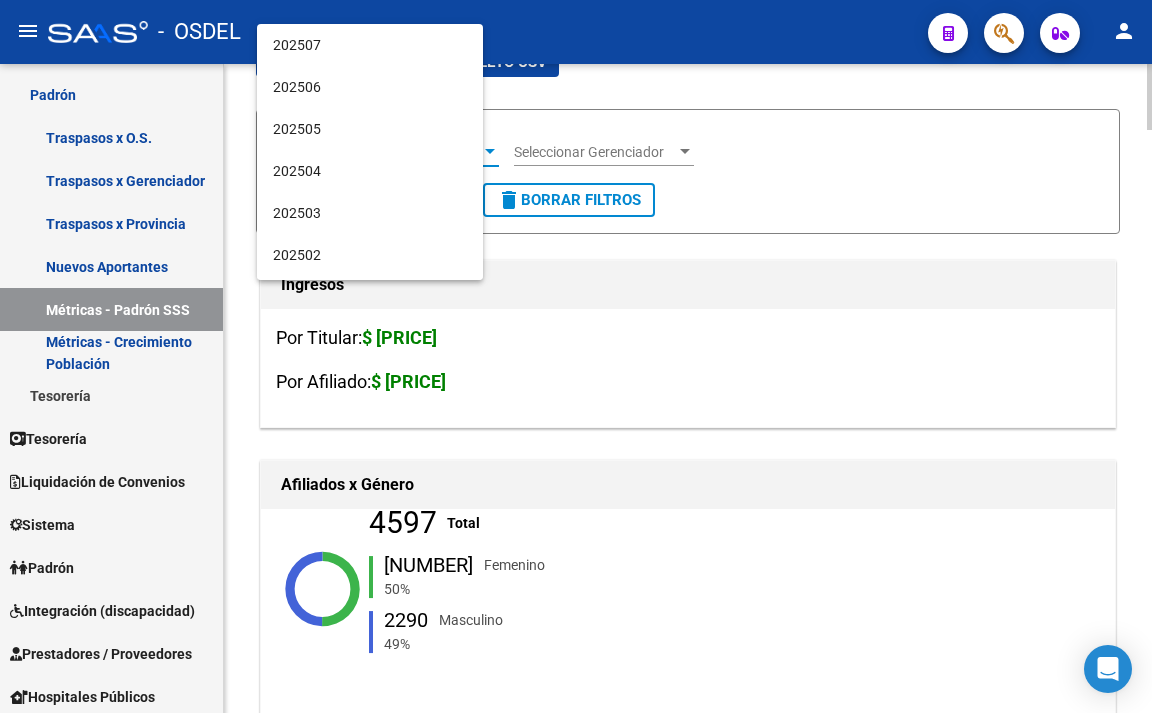scroll, scrollTop: 187, scrollLeft: 0, axis: vertical 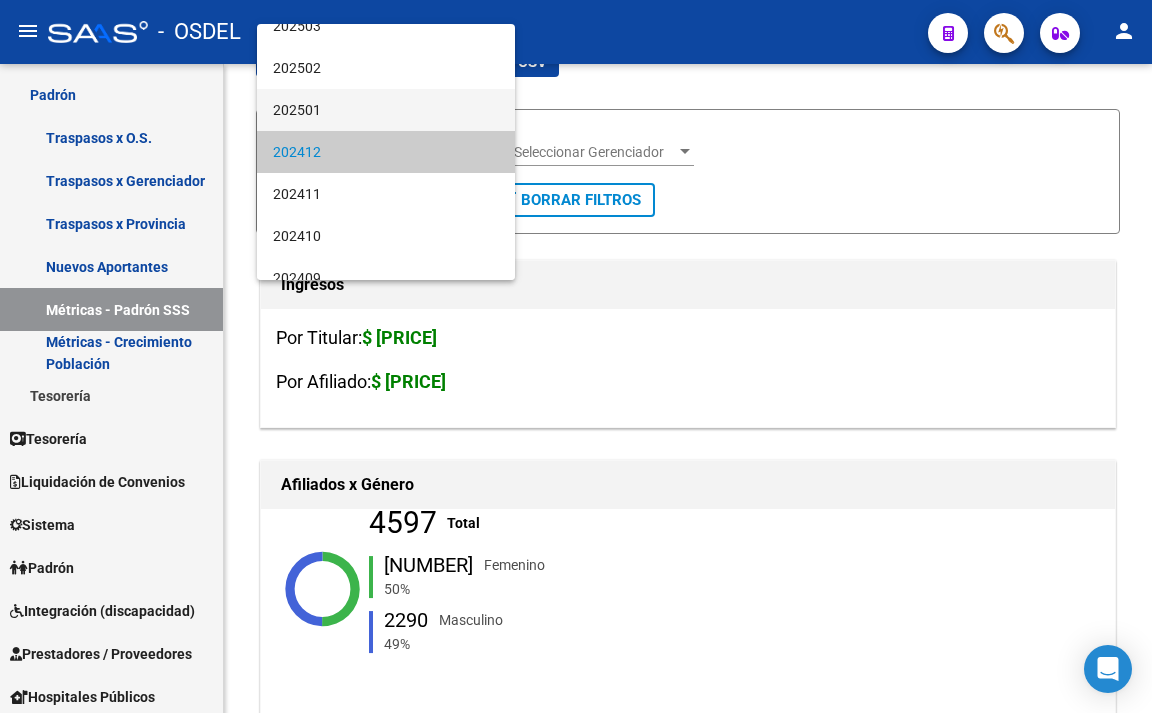 click on "202501" at bounding box center [386, 110] 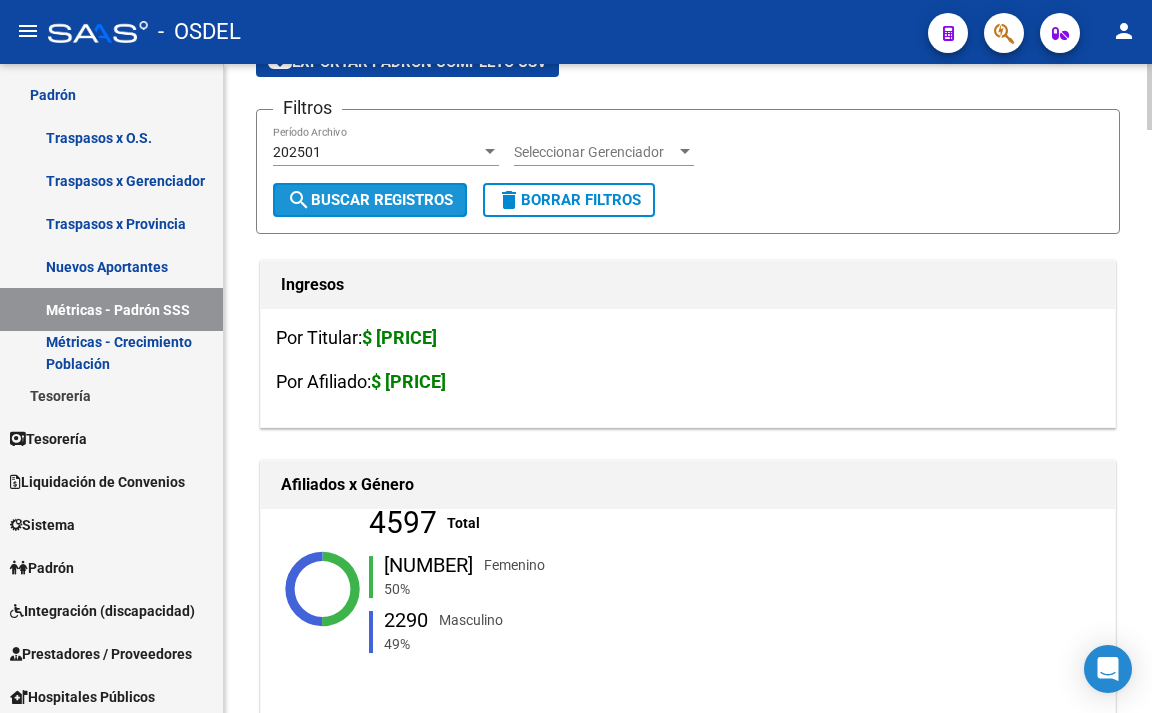 click on "search  Buscar Registros" 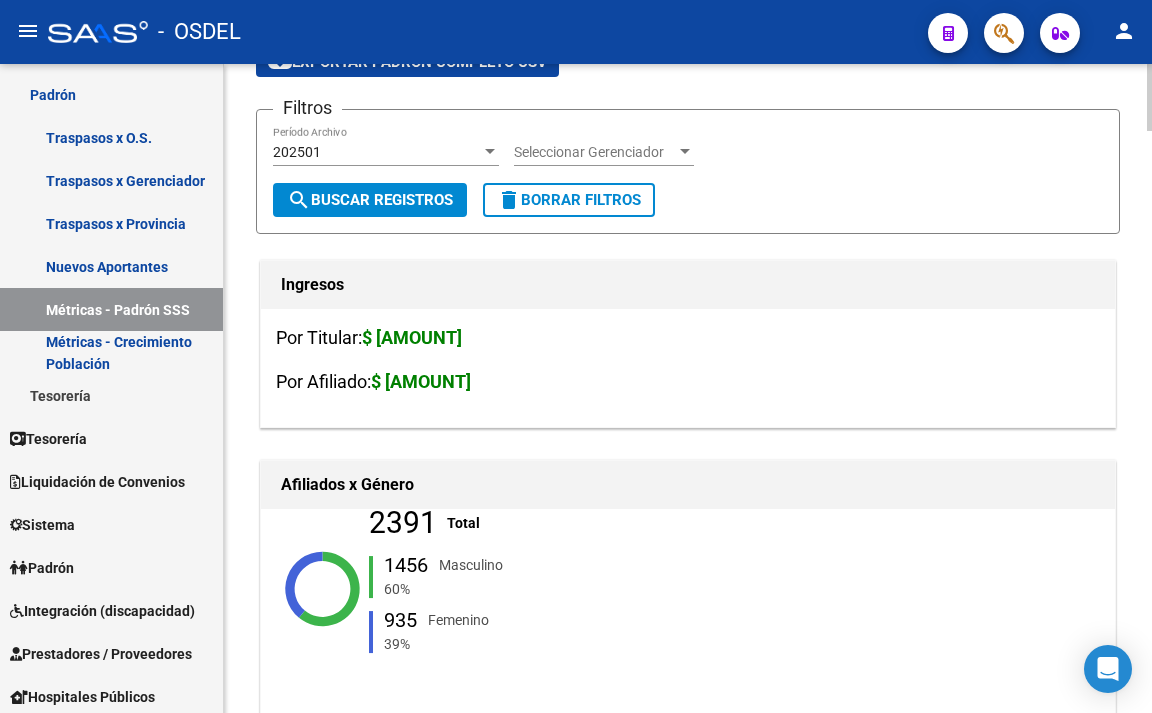click on "202501 Período Archivo" 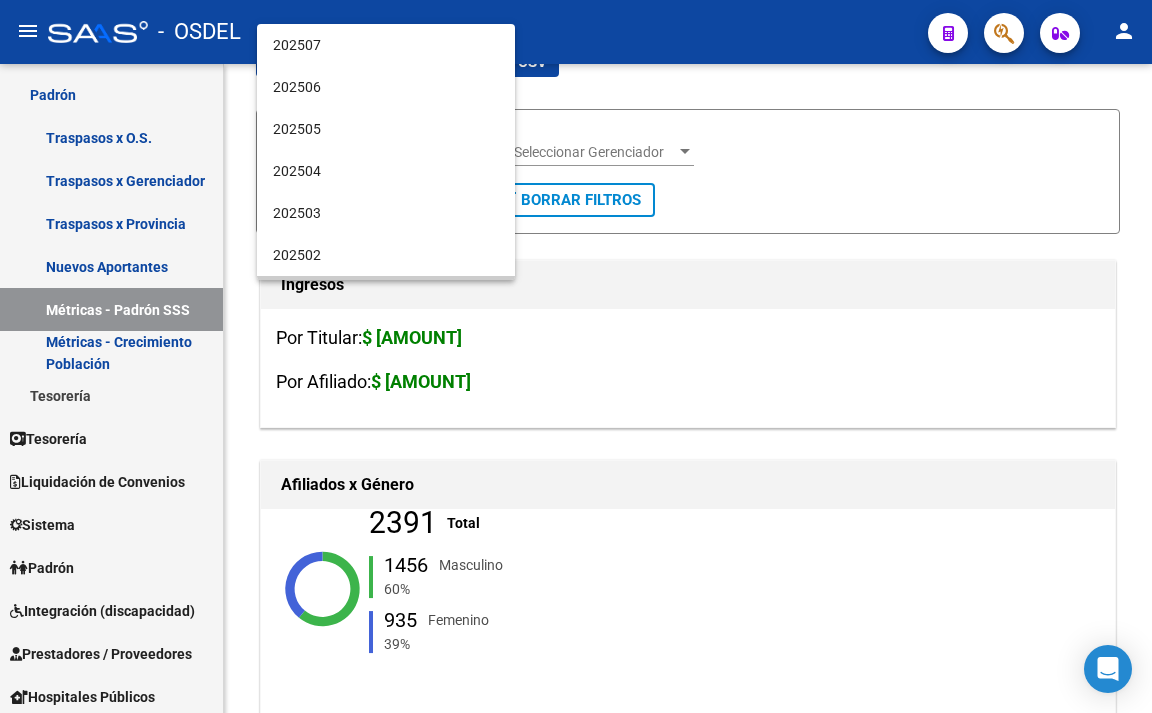 scroll, scrollTop: 145, scrollLeft: 0, axis: vertical 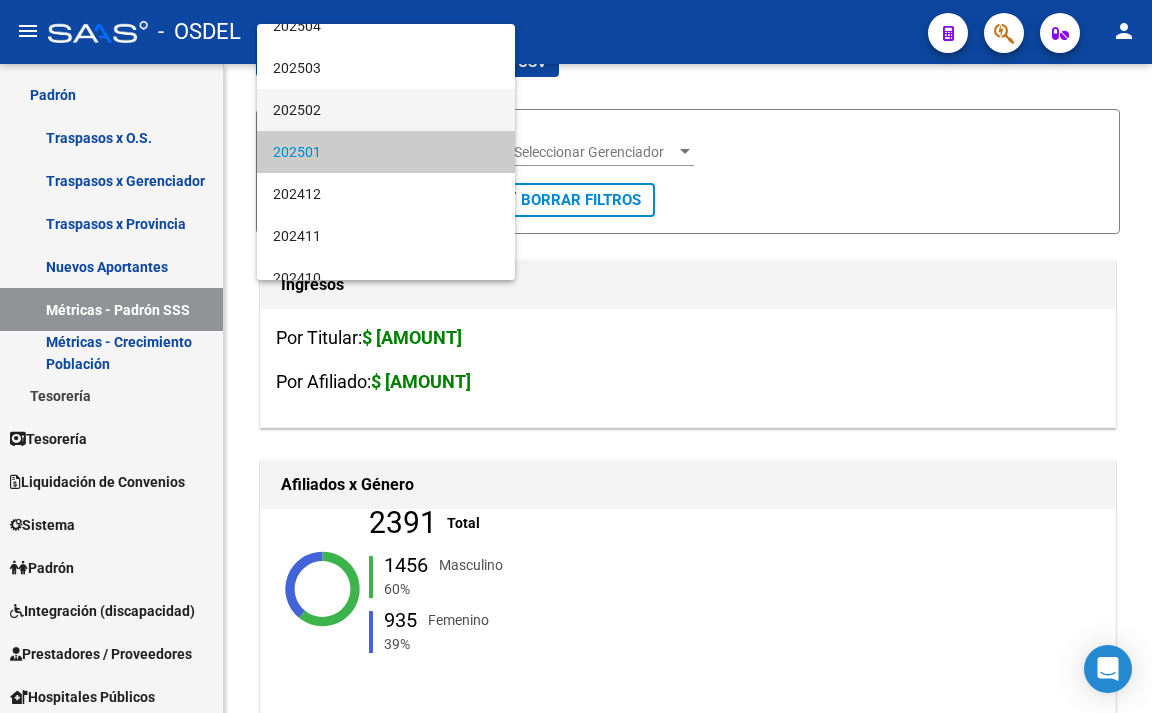 click on "202502" at bounding box center [386, 110] 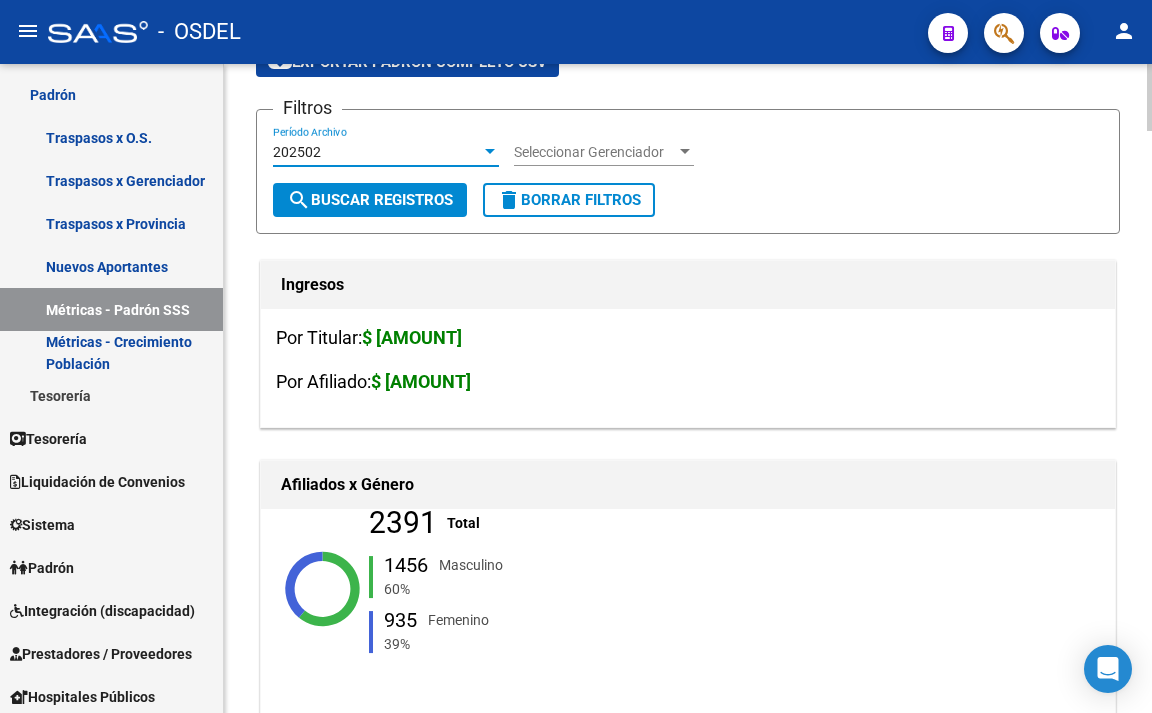 click on "search  Buscar Registros" 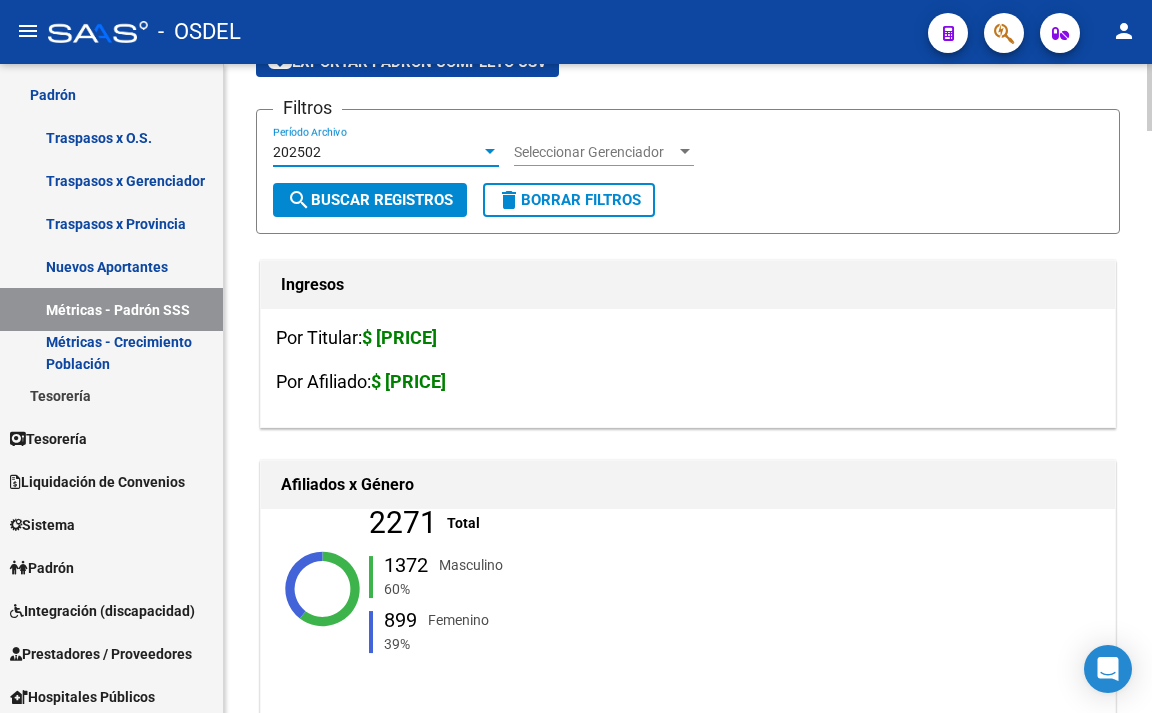 click on "202502" at bounding box center (377, 152) 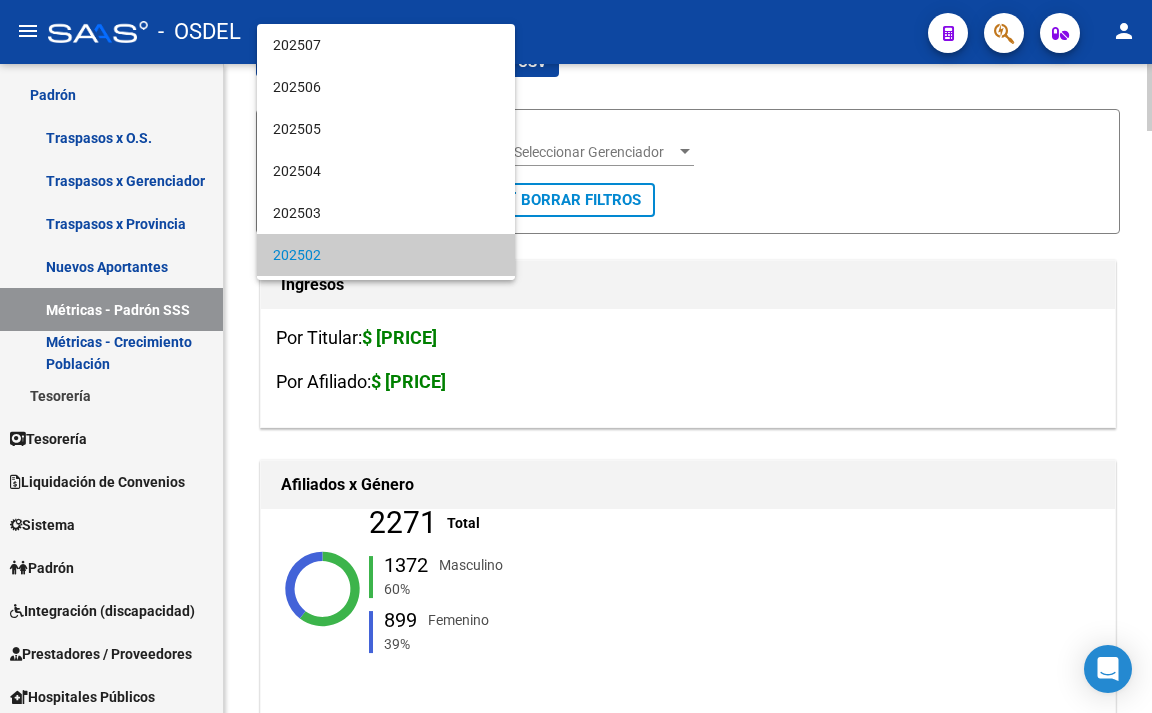 scroll, scrollTop: 103, scrollLeft: 0, axis: vertical 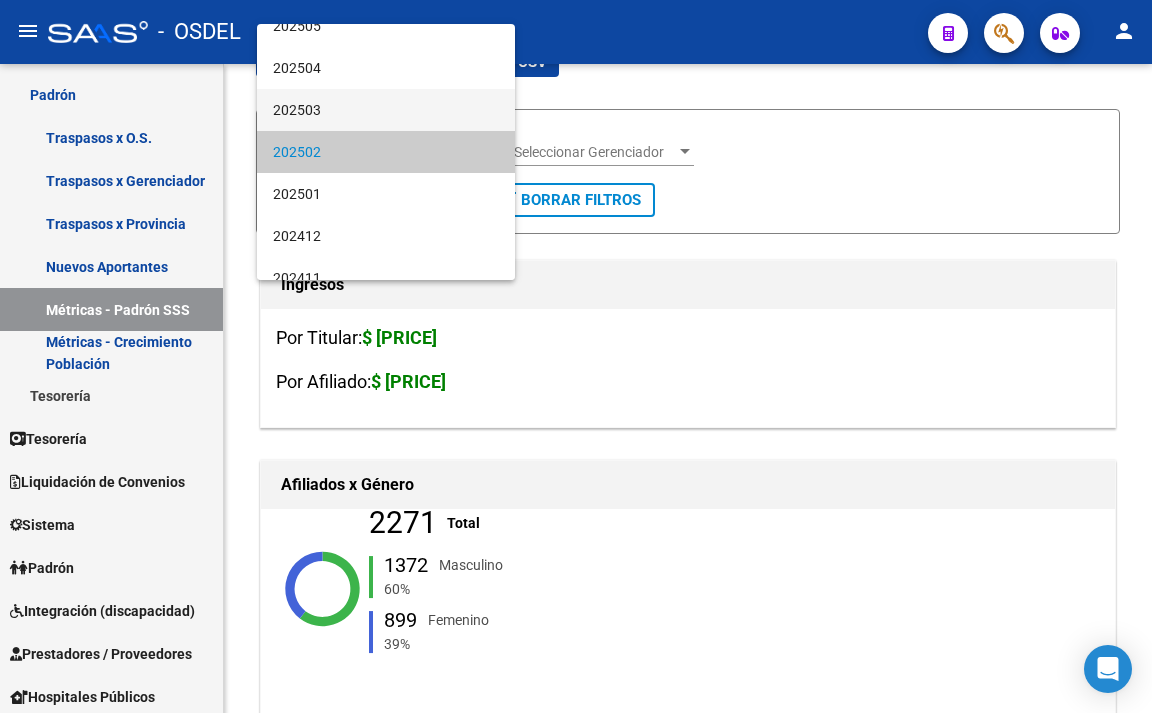 click on "202503" at bounding box center [386, 110] 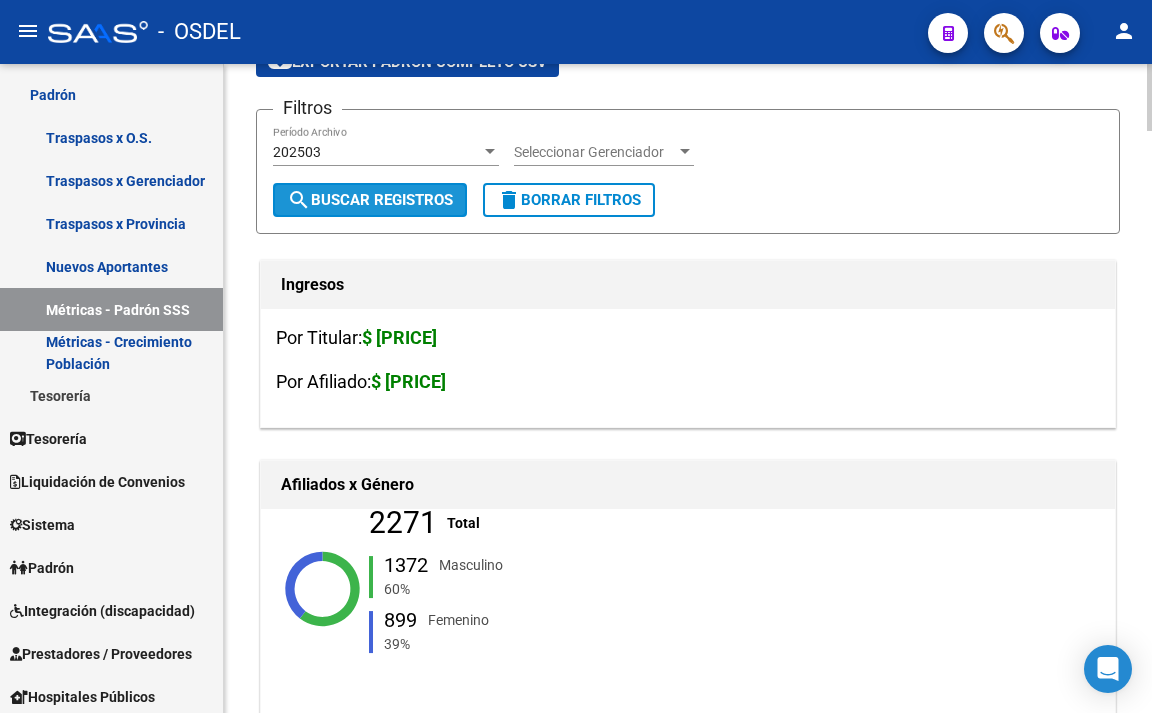 click on "search  Buscar Registros" 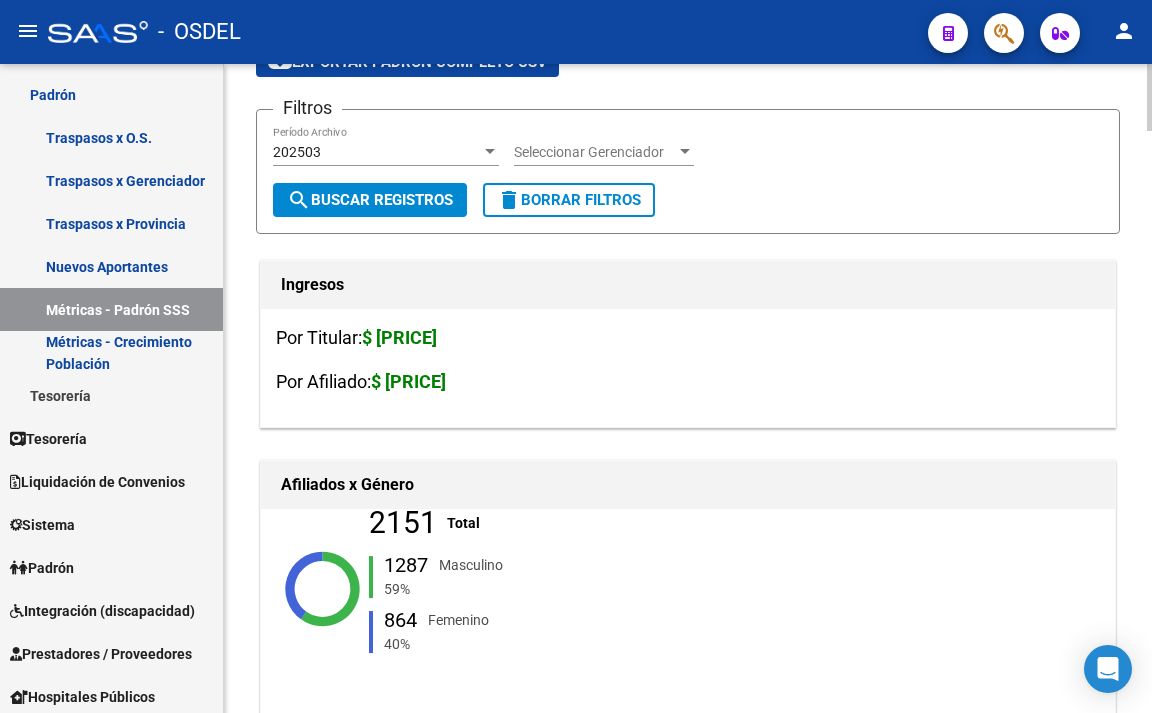 click on "202503 Período Archivo" 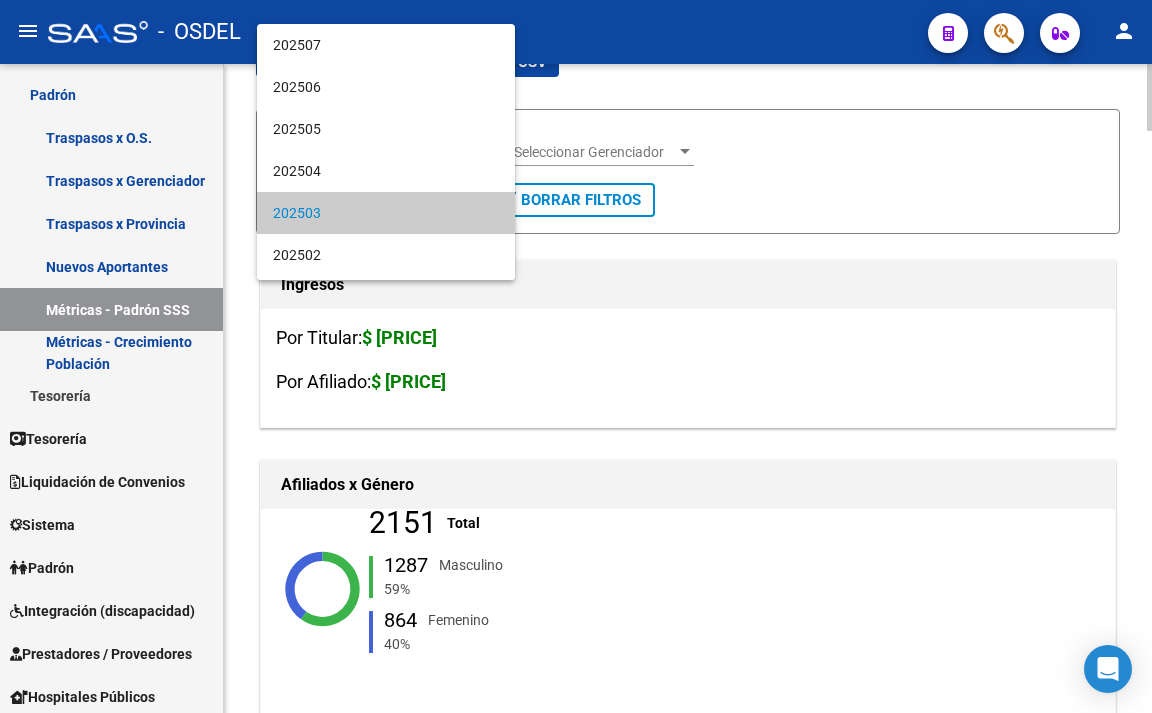 scroll, scrollTop: 61, scrollLeft: 0, axis: vertical 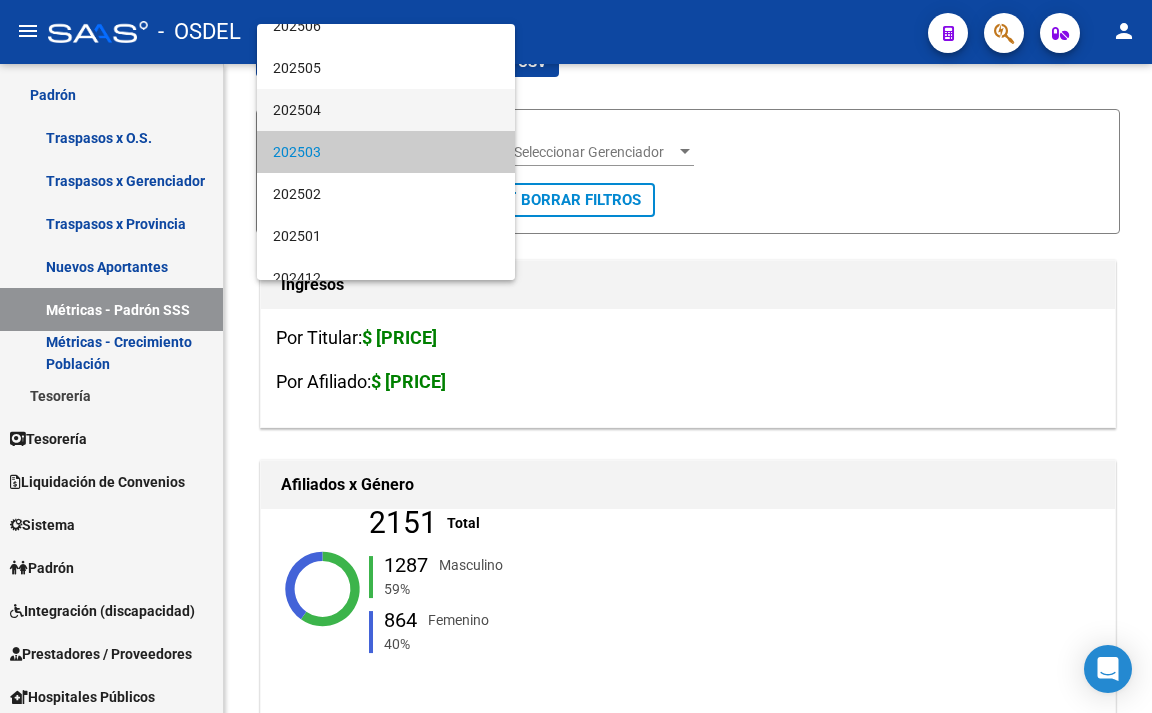 click on "202504" at bounding box center (386, 110) 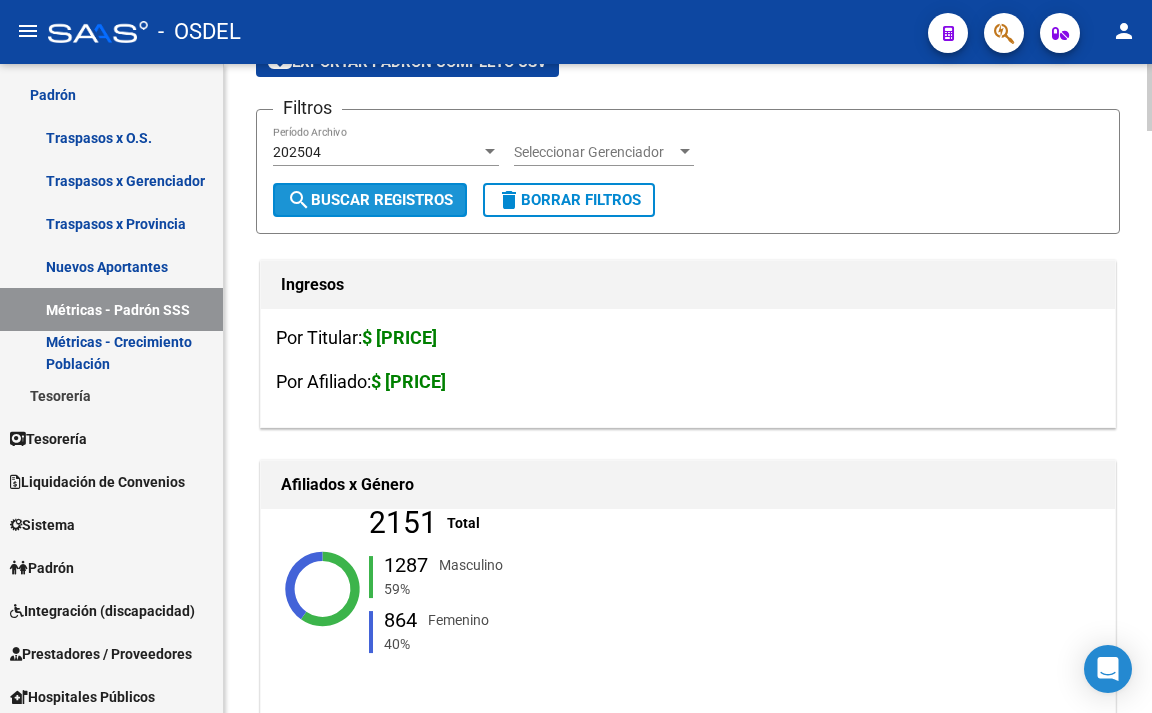 click on "search  Buscar Registros" 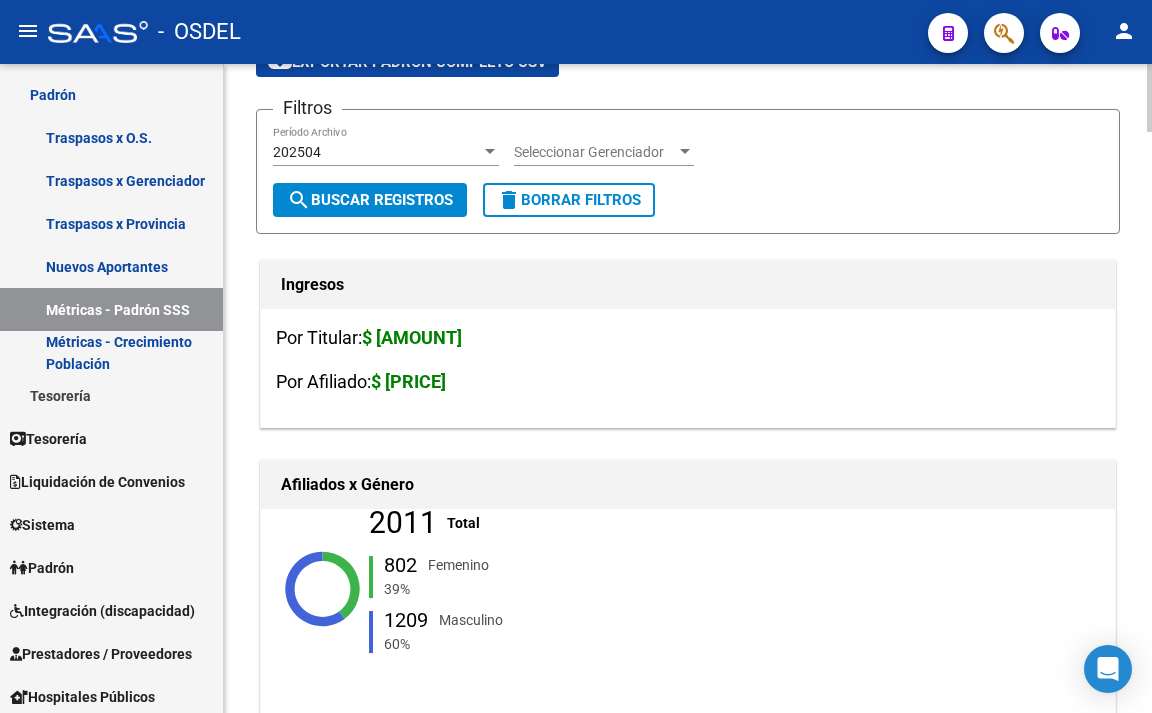click on "202504" at bounding box center [377, 152] 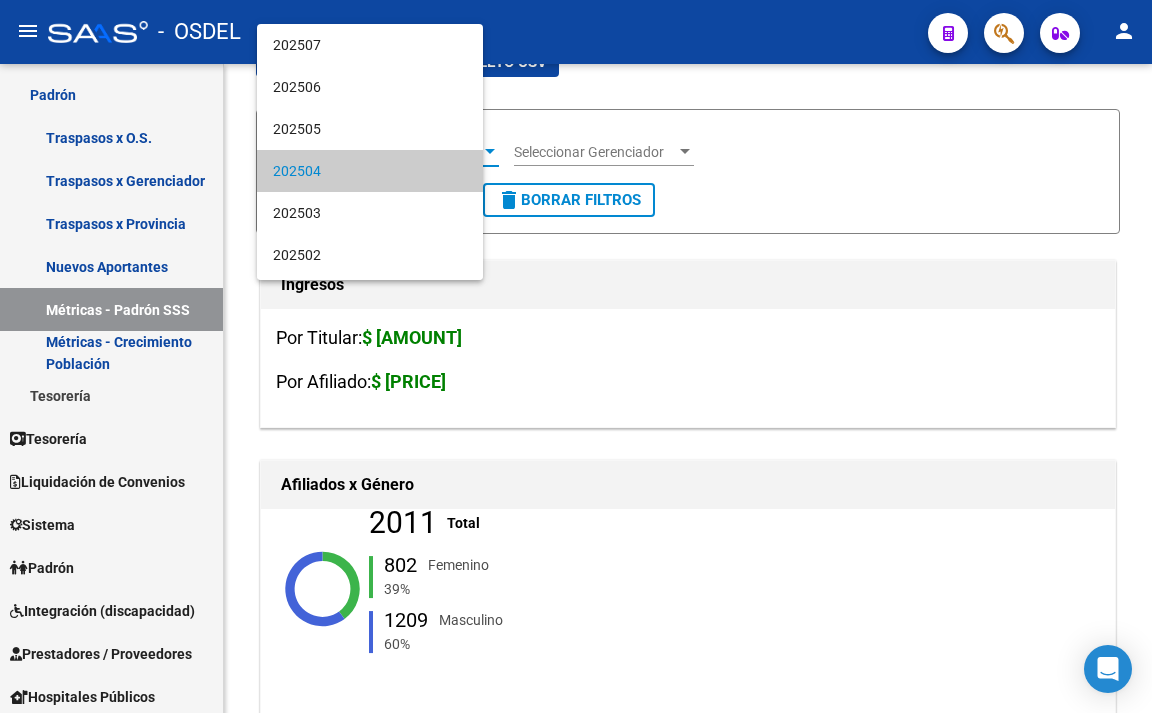 scroll, scrollTop: 19, scrollLeft: 0, axis: vertical 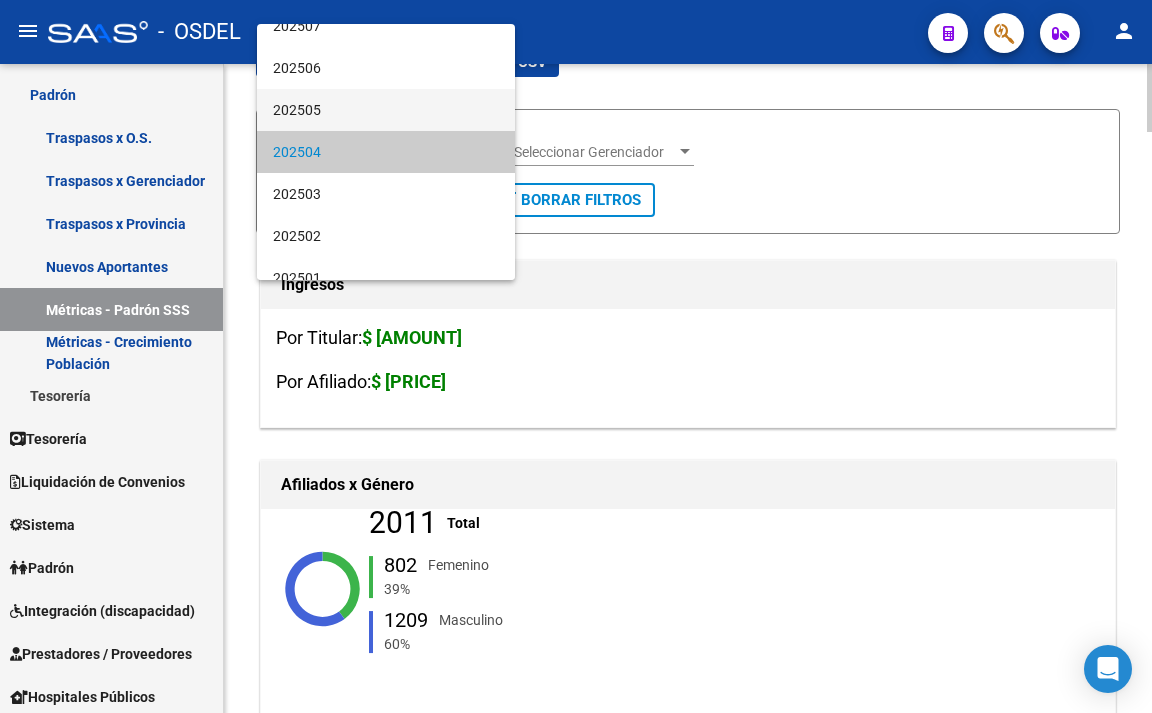 click on "202505" at bounding box center (386, 110) 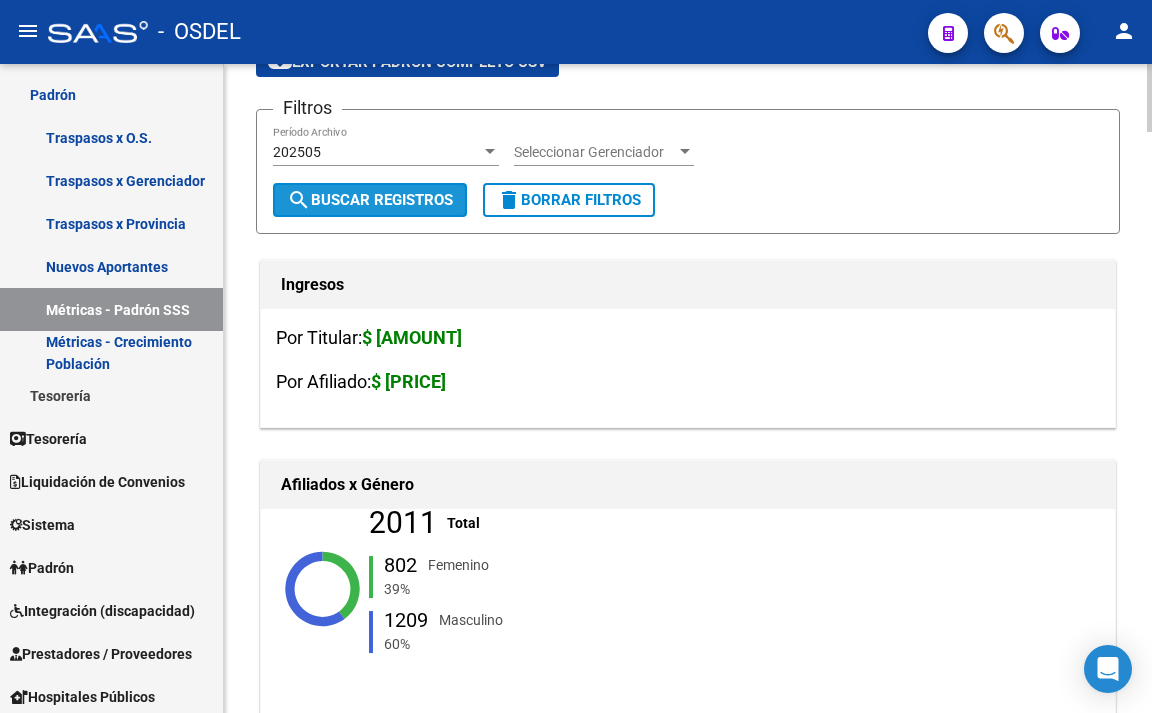 click on "search  Buscar Registros" 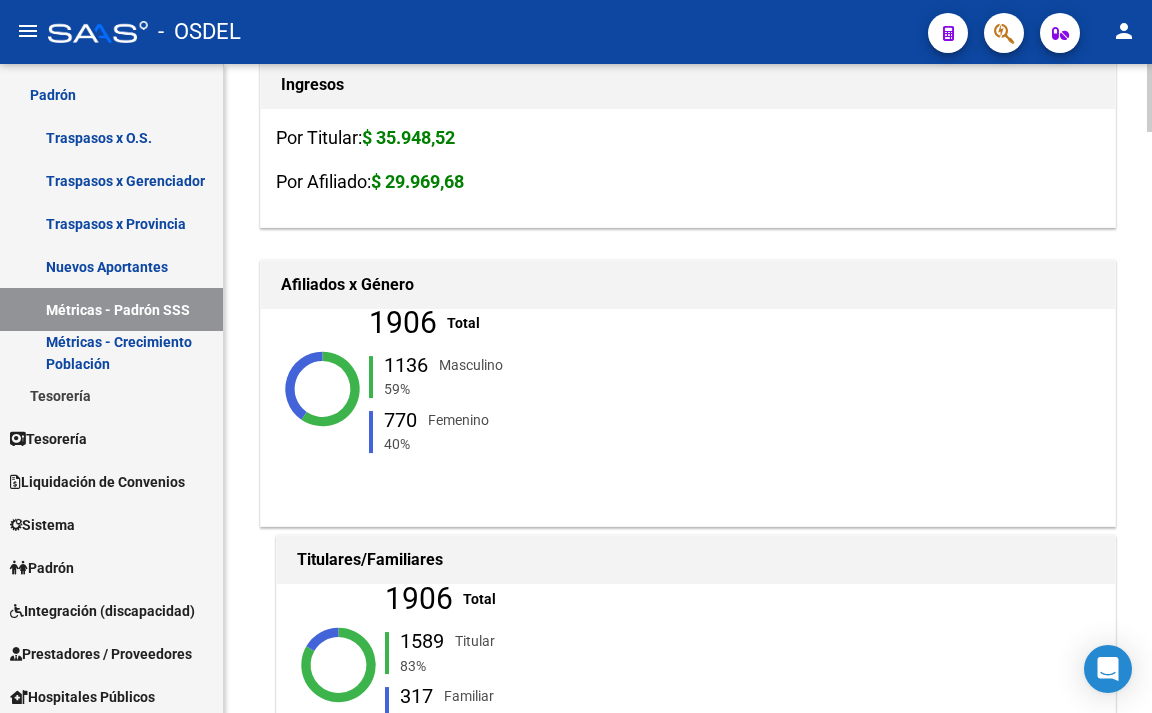 scroll, scrollTop: 0, scrollLeft: 0, axis: both 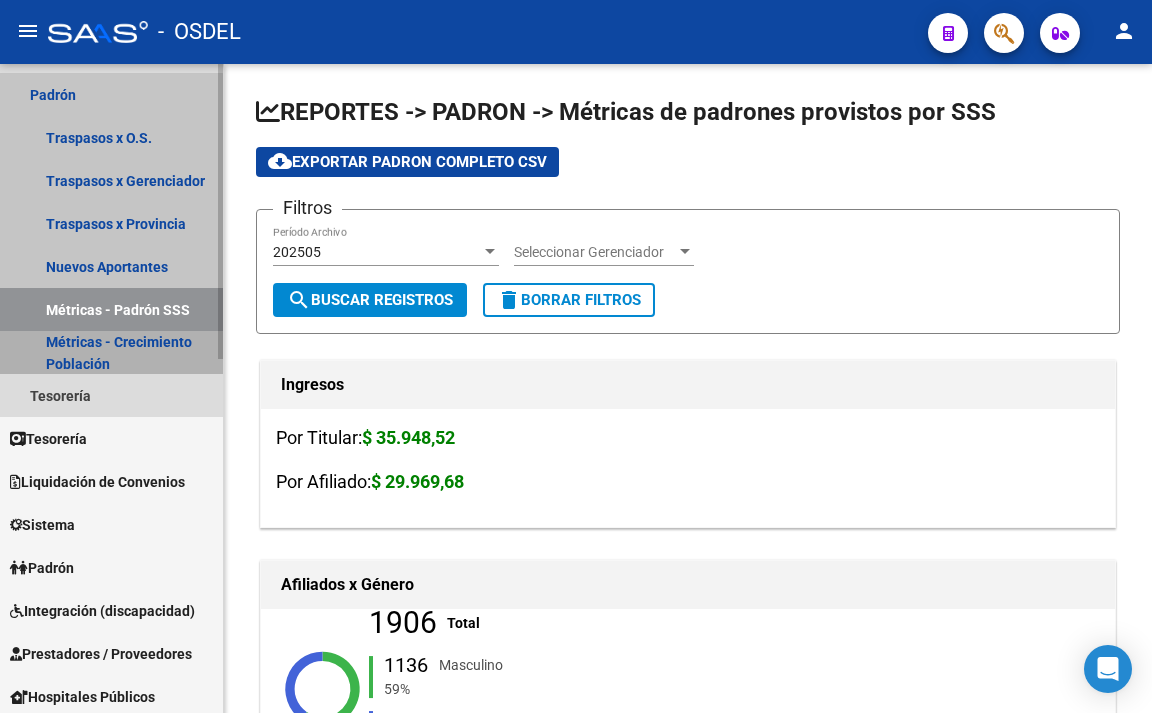 click on "Métricas - Crecimiento Población" at bounding box center (111, 352) 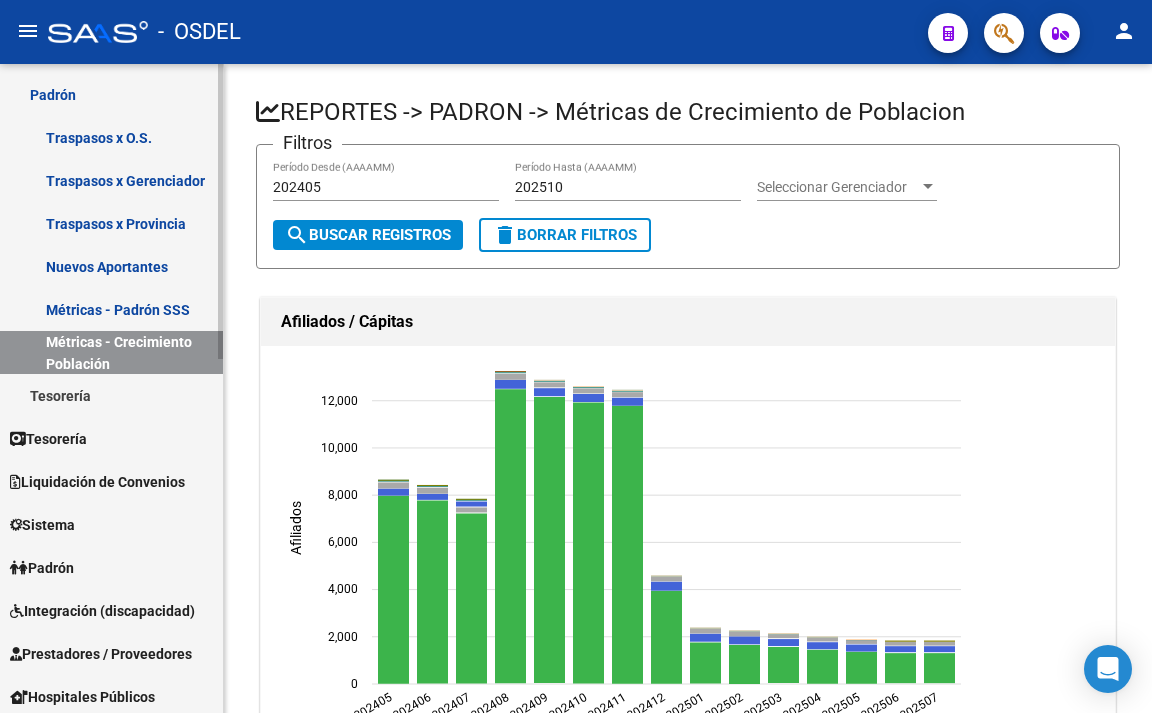 click on "Tesorería" at bounding box center (111, 395) 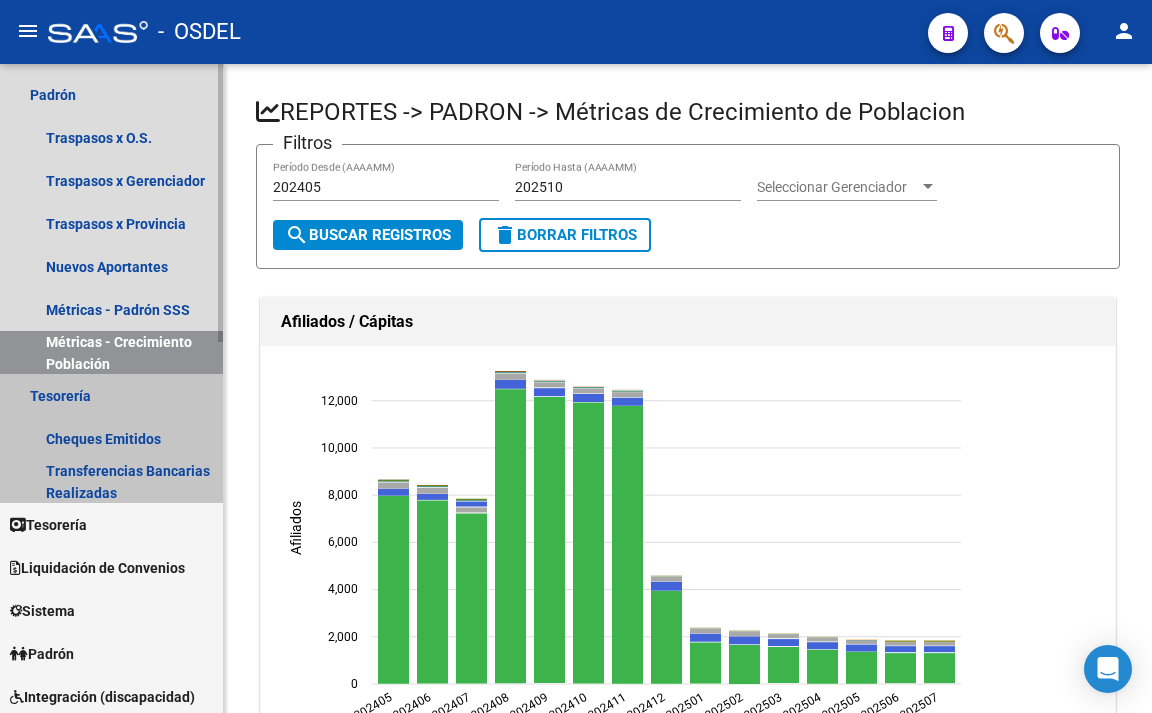 click on "Tesorería" at bounding box center (111, 395) 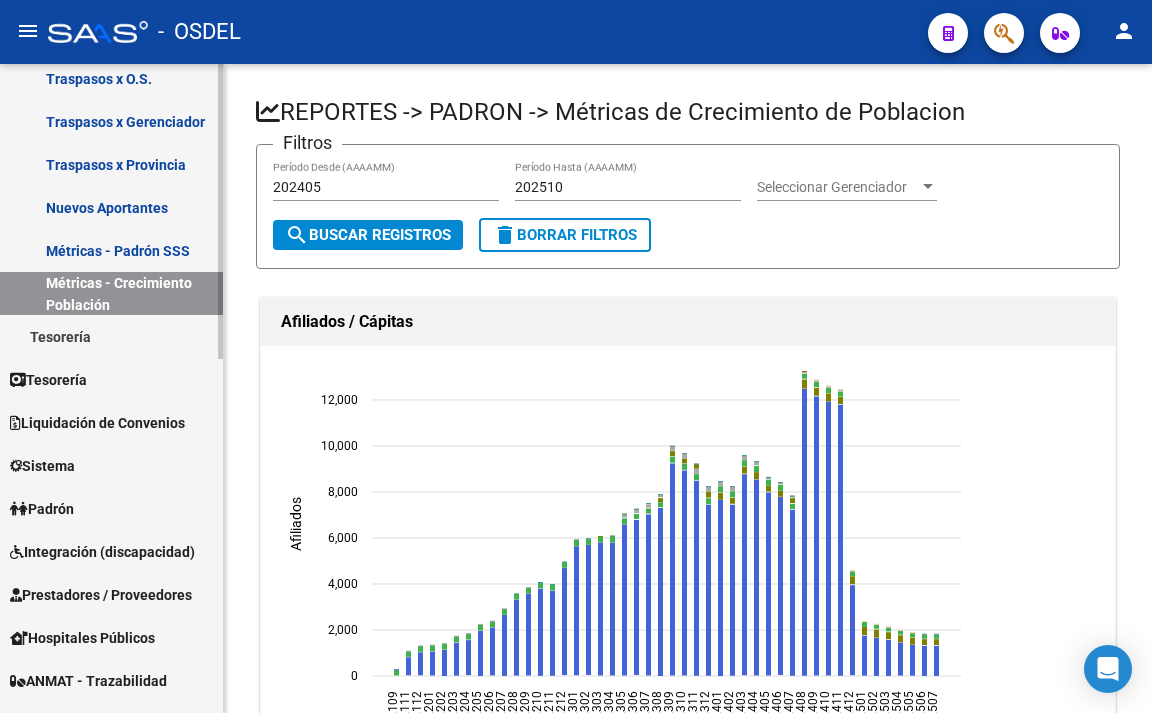 scroll, scrollTop: 400, scrollLeft: 0, axis: vertical 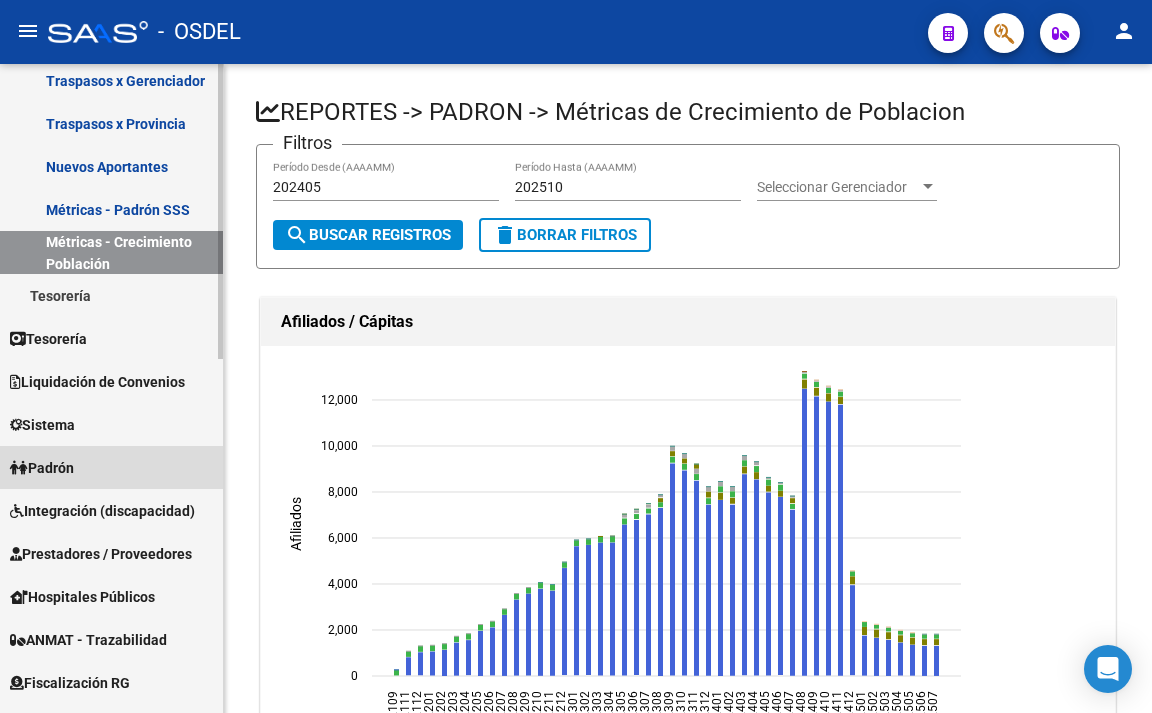 click on "Padrón" at bounding box center (42, 468) 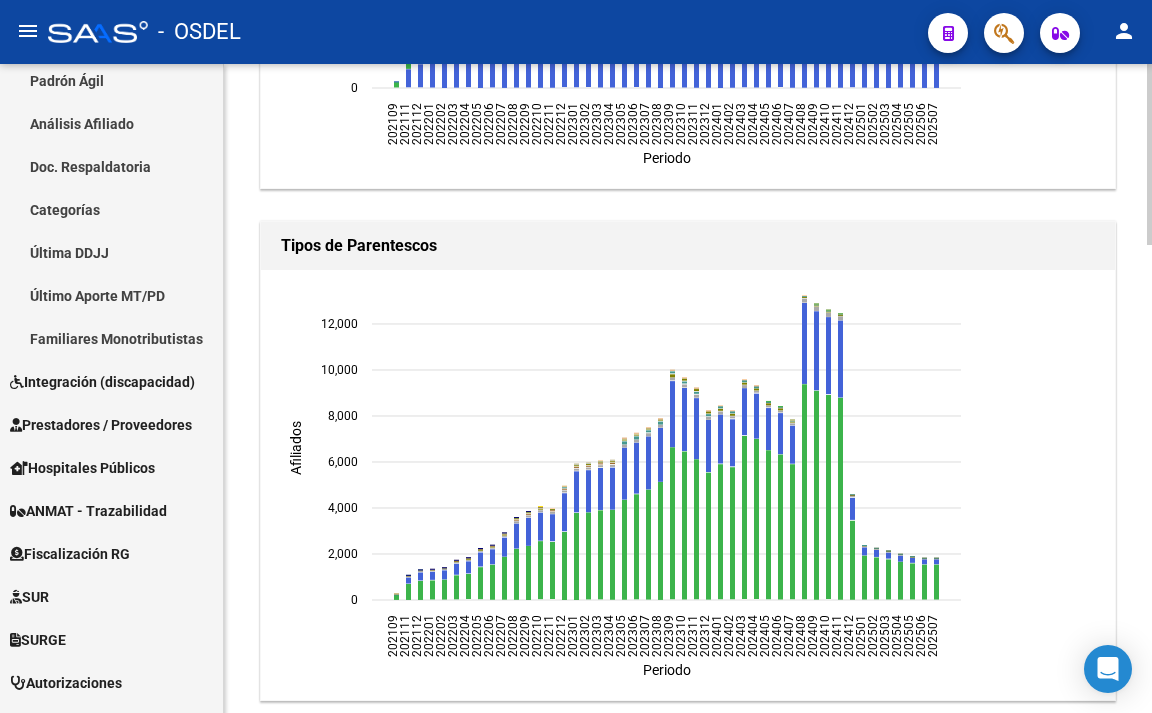 scroll, scrollTop: 600, scrollLeft: 0, axis: vertical 